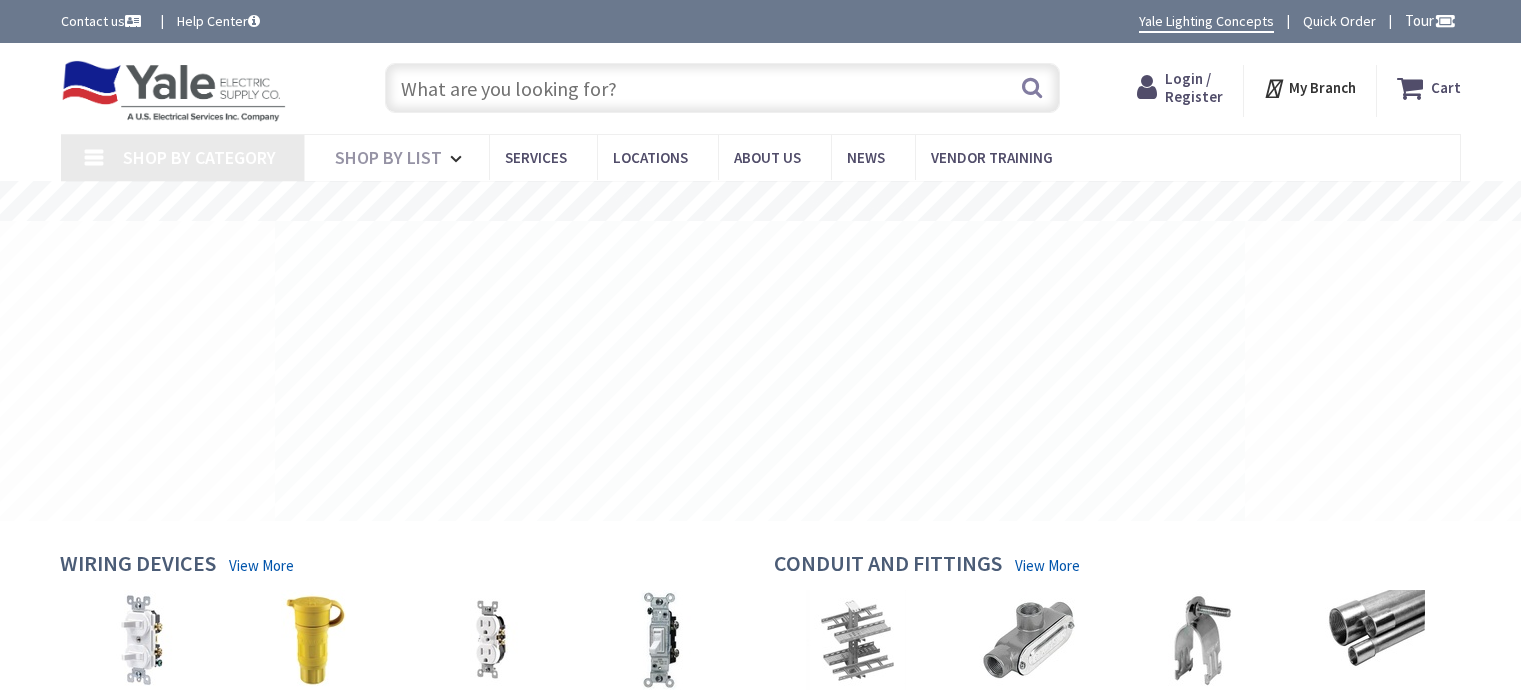scroll, scrollTop: 0, scrollLeft: 0, axis: both 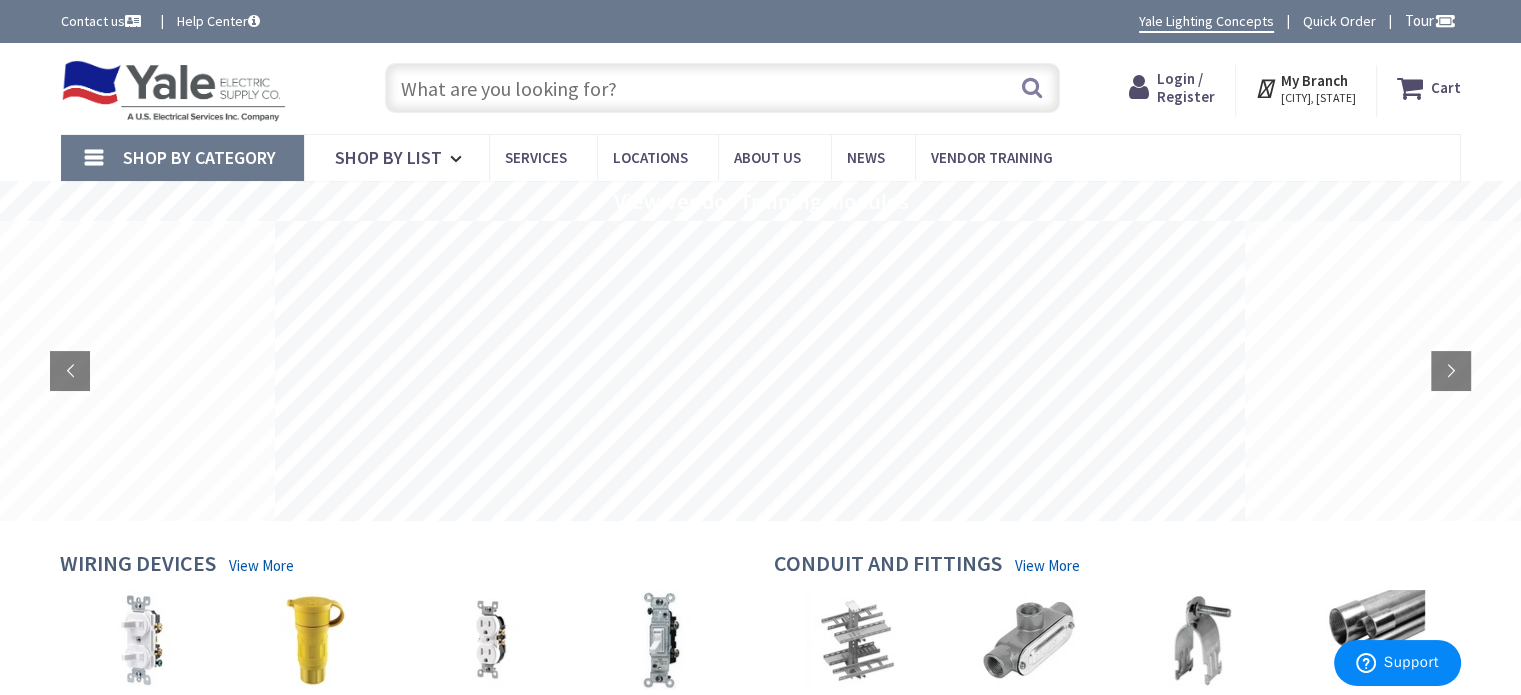 click at bounding box center [722, 88] 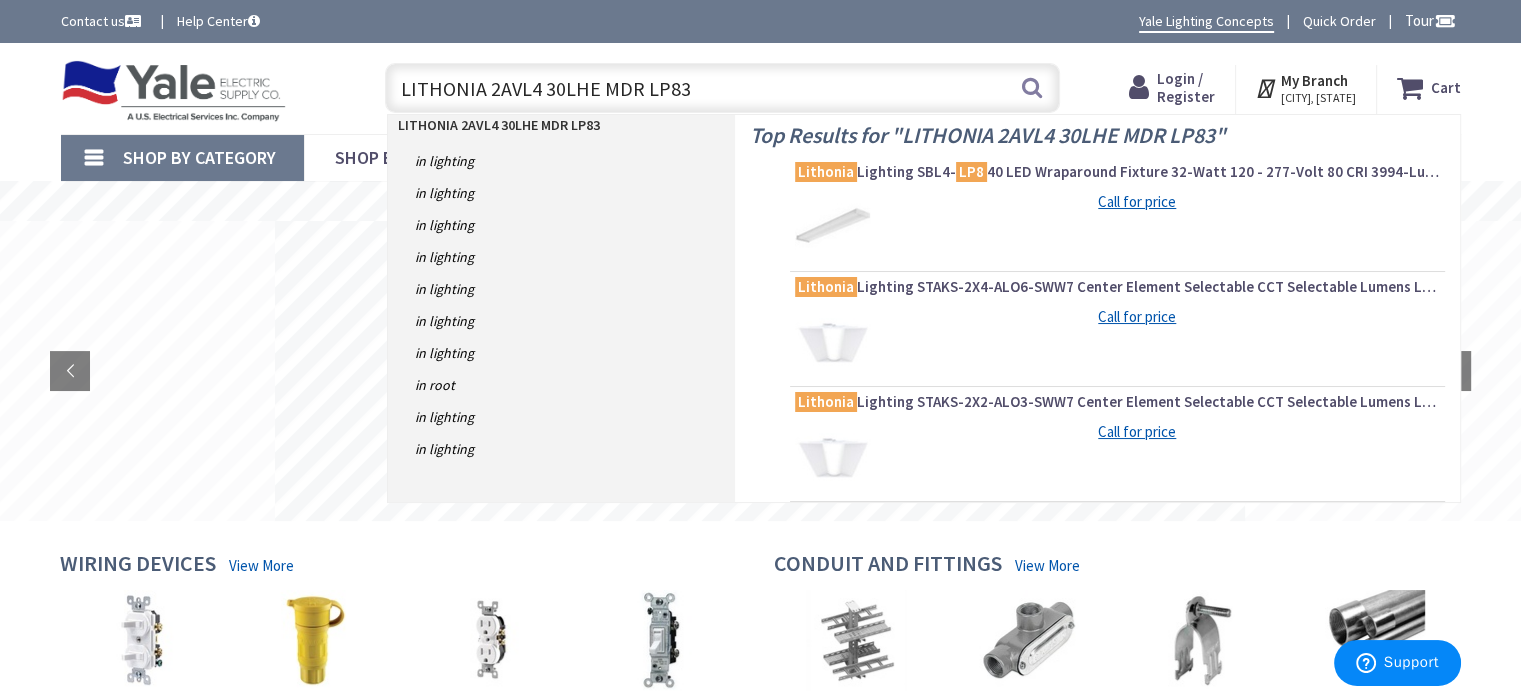 type on "LITHONIA 2AVL4 30LHE MDR LP835" 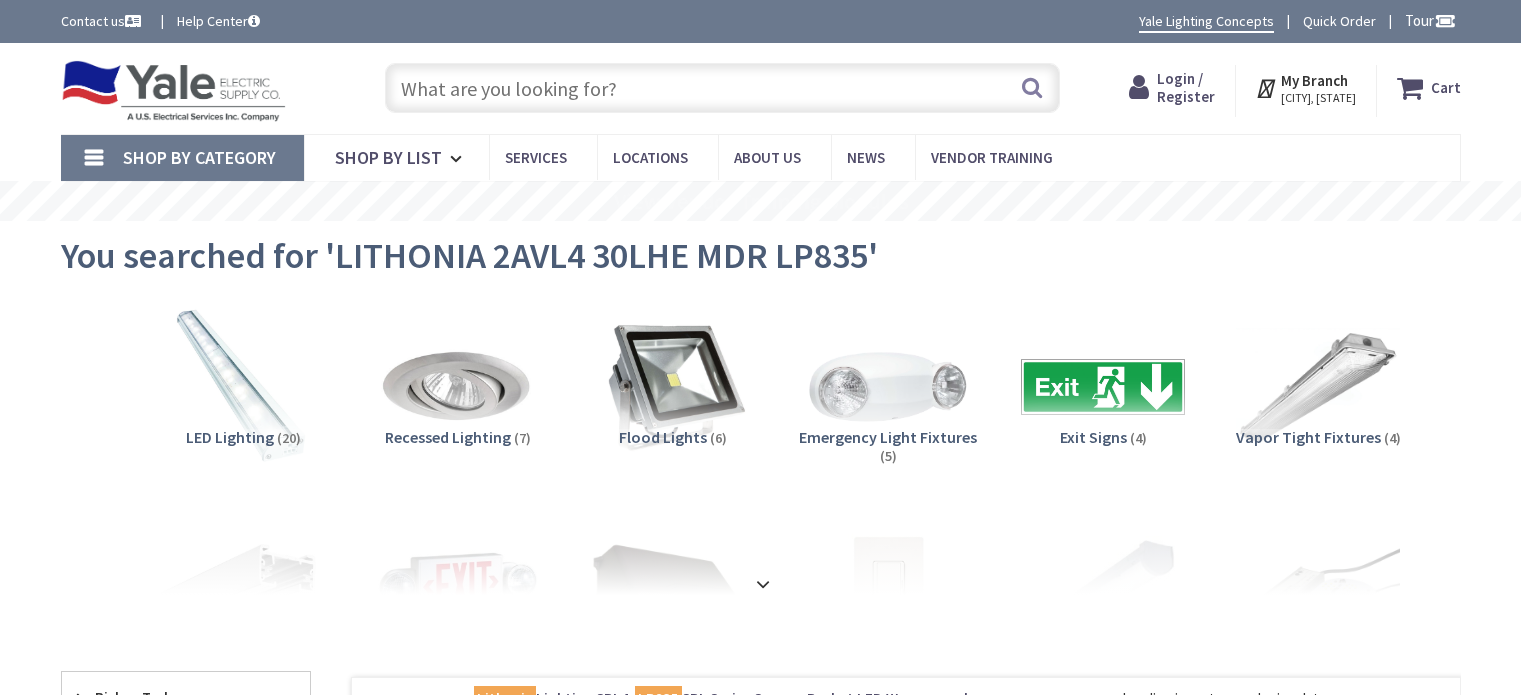 scroll, scrollTop: 325, scrollLeft: 0, axis: vertical 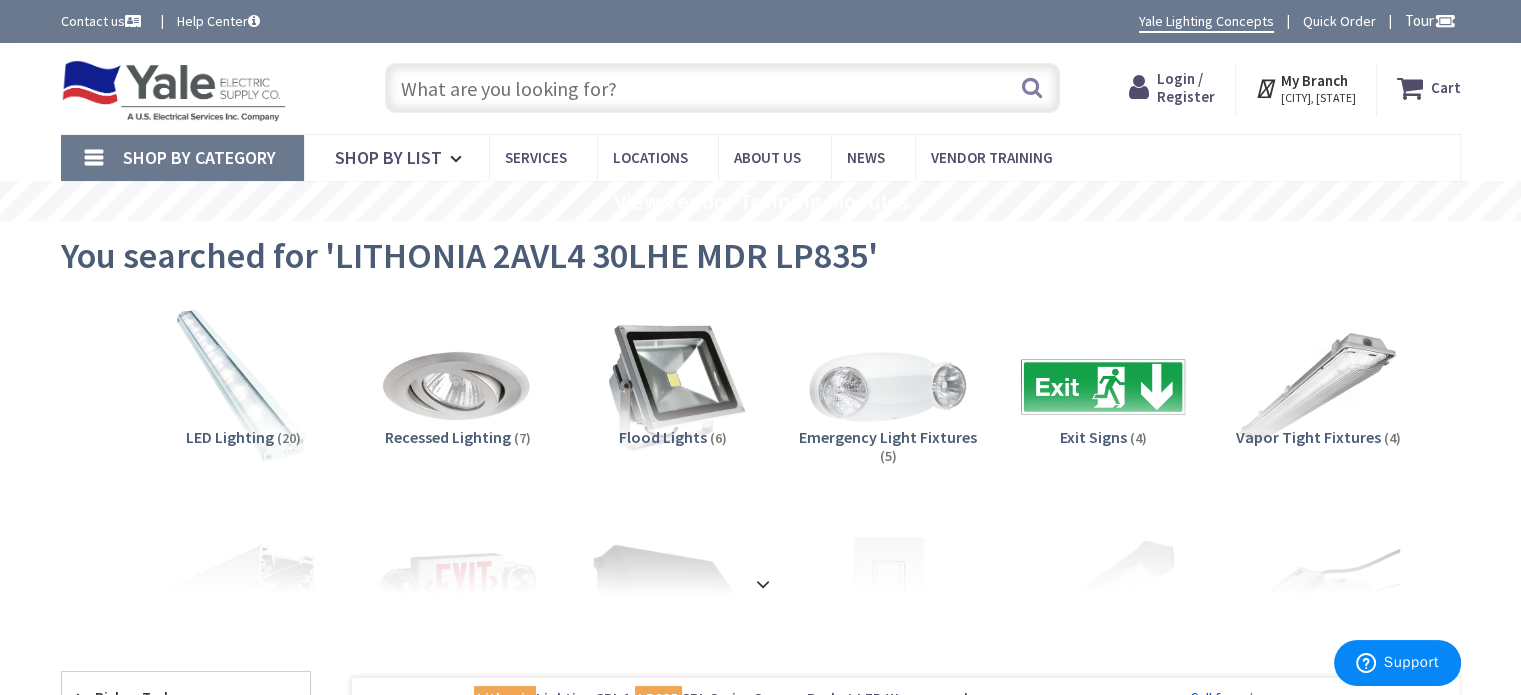 click at bounding box center [722, 88] 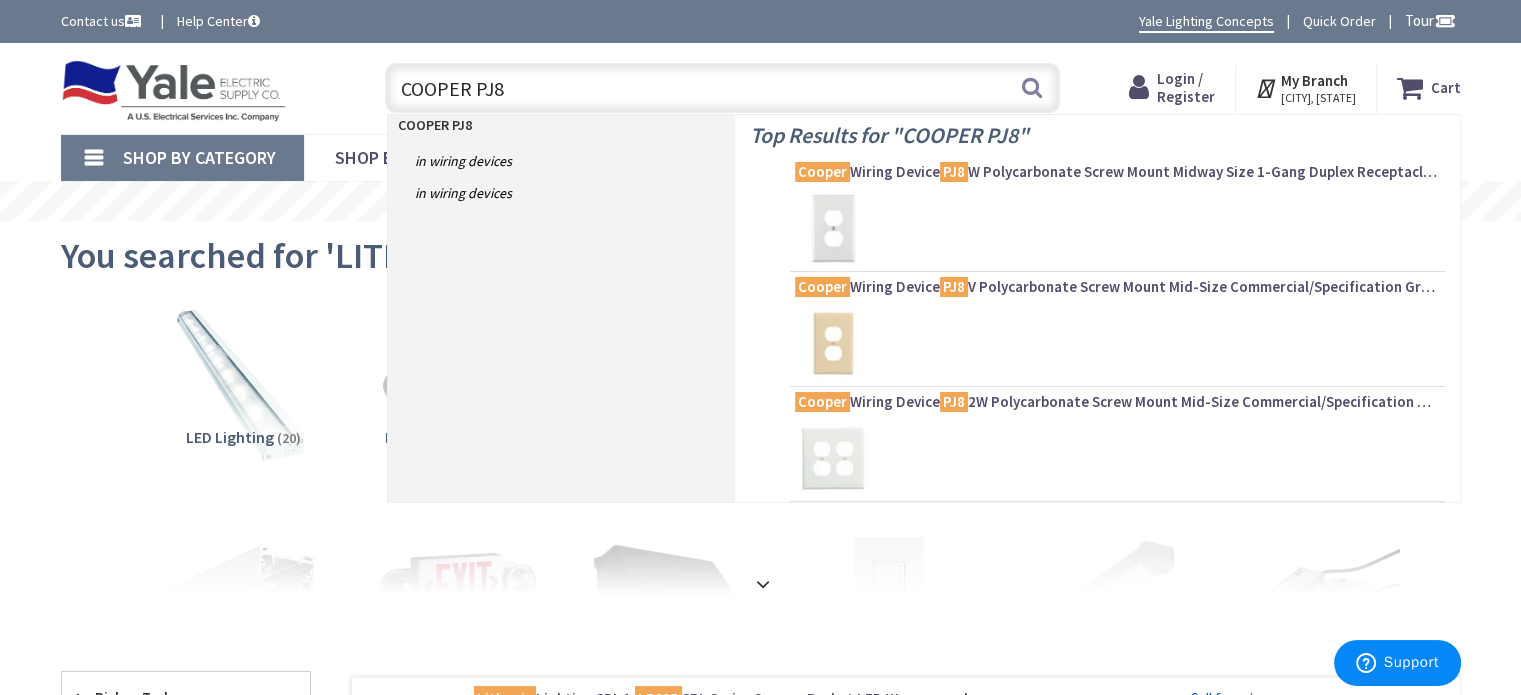 type on "COOPER PJ8W" 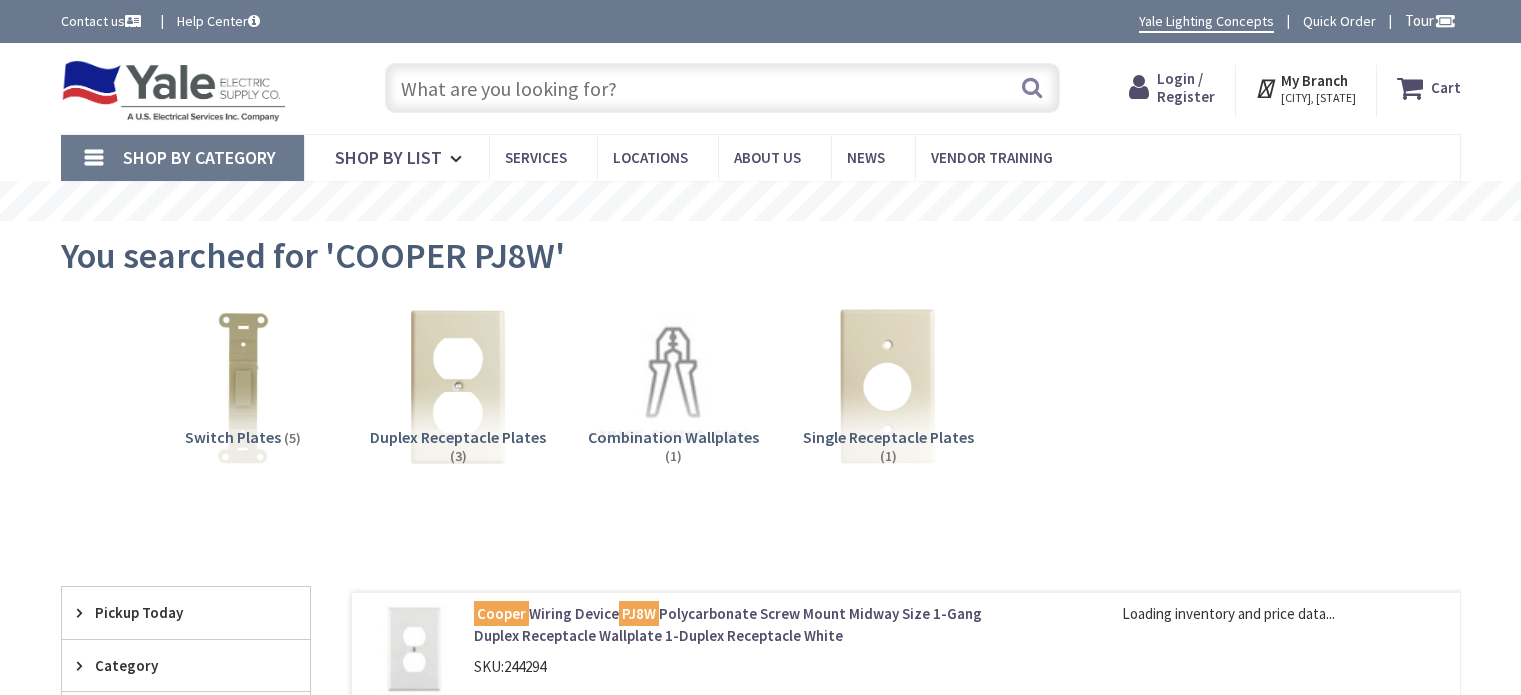 scroll, scrollTop: 0, scrollLeft: 0, axis: both 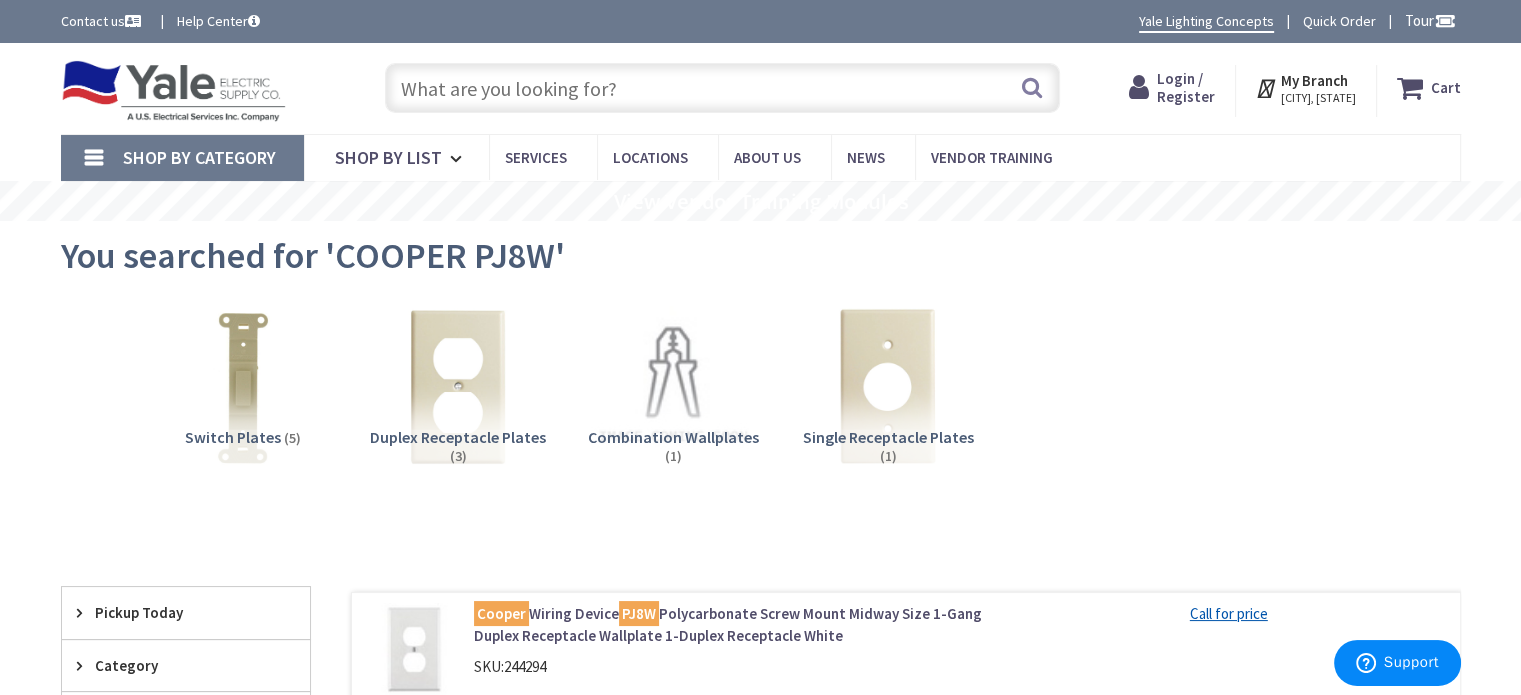 click at bounding box center (722, 88) 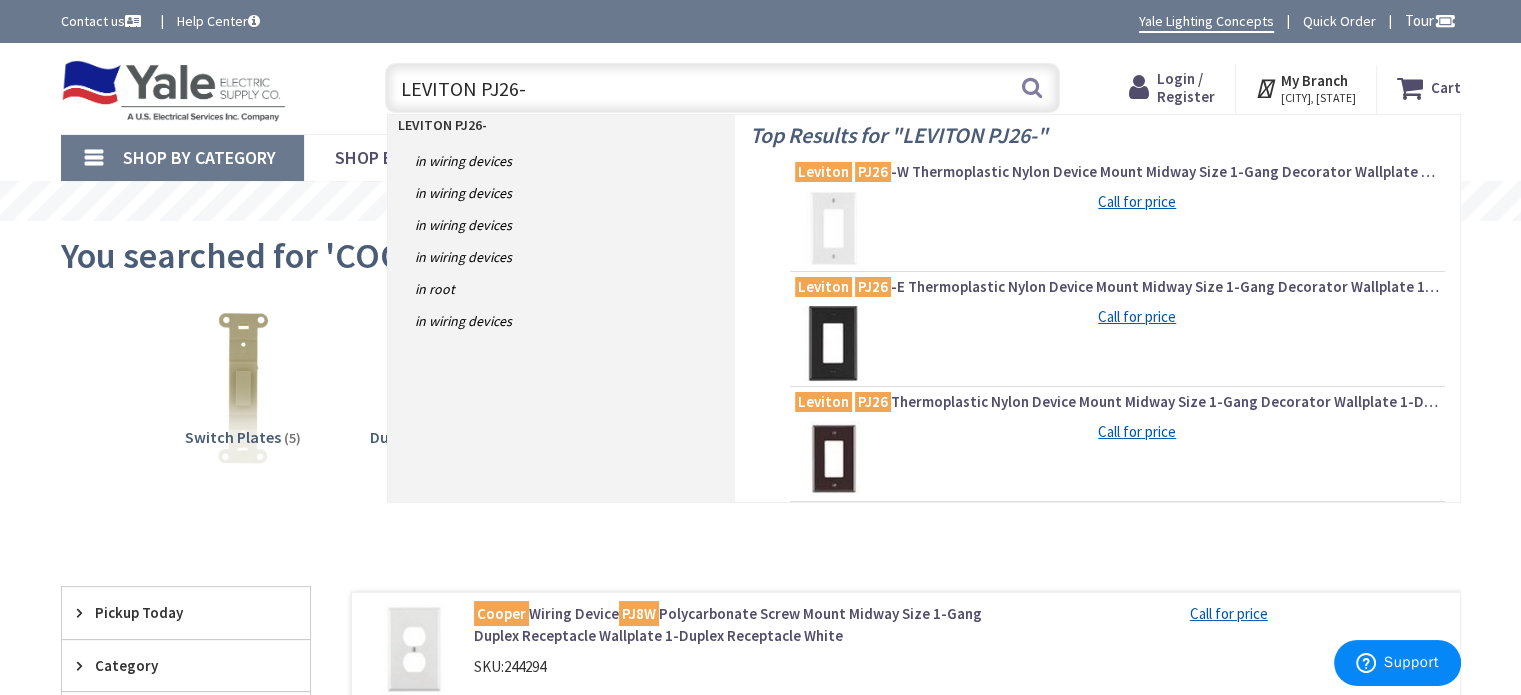type on "LEVITON PJ26-E" 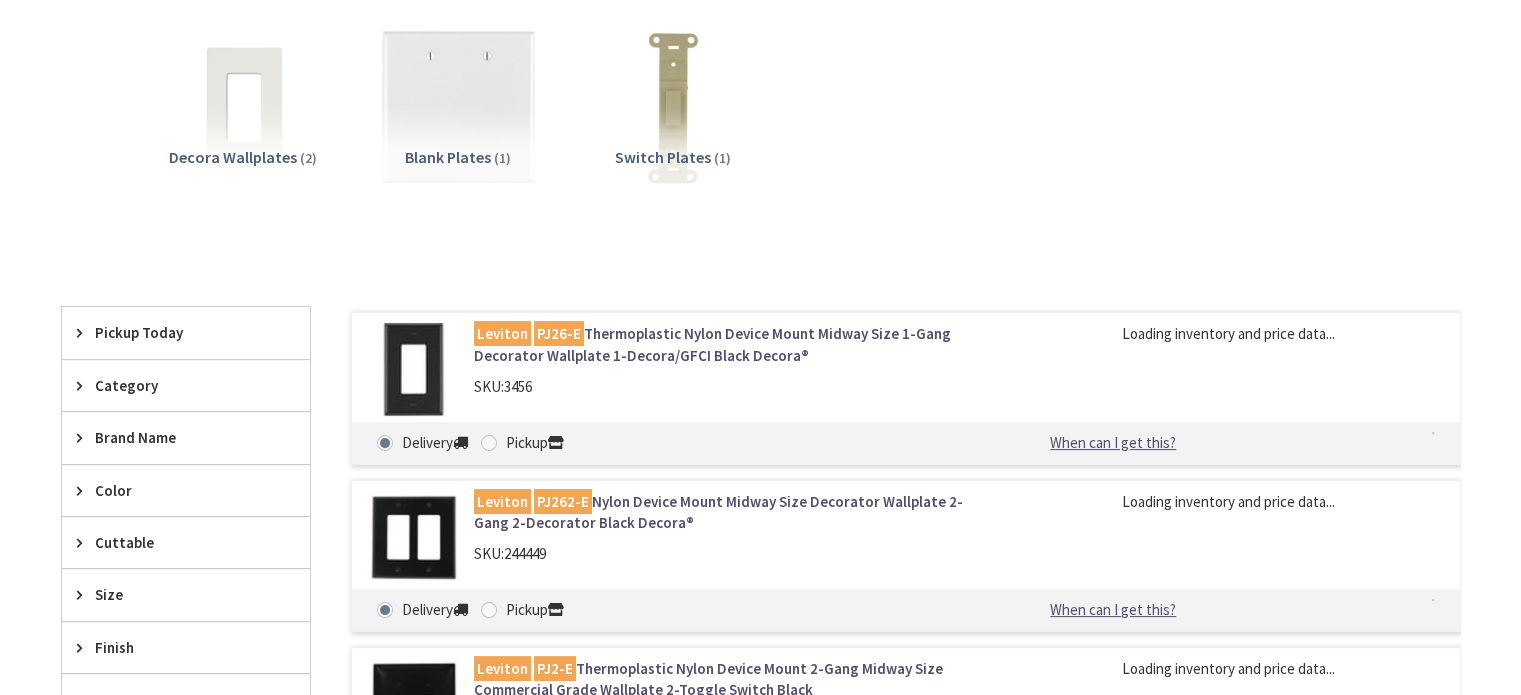 scroll, scrollTop: 0, scrollLeft: 0, axis: both 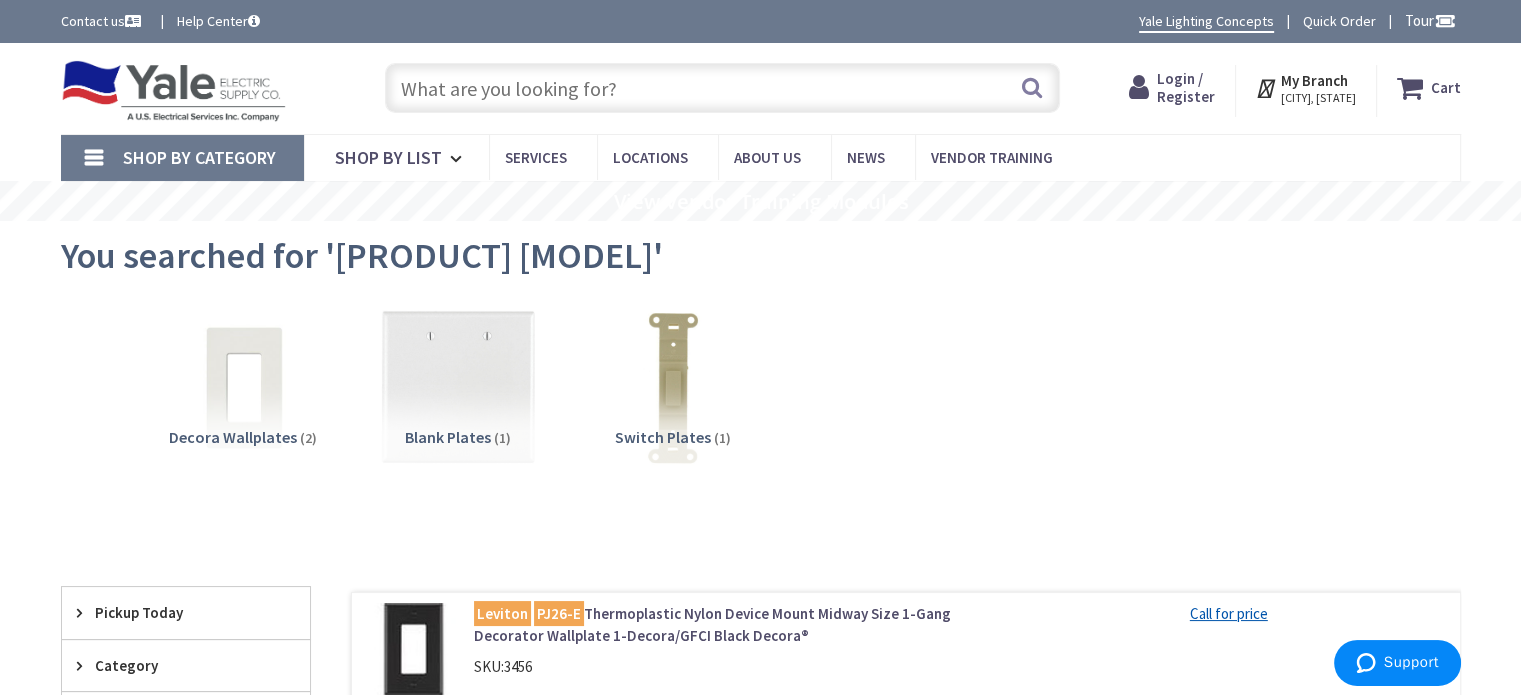 click at bounding box center [722, 88] 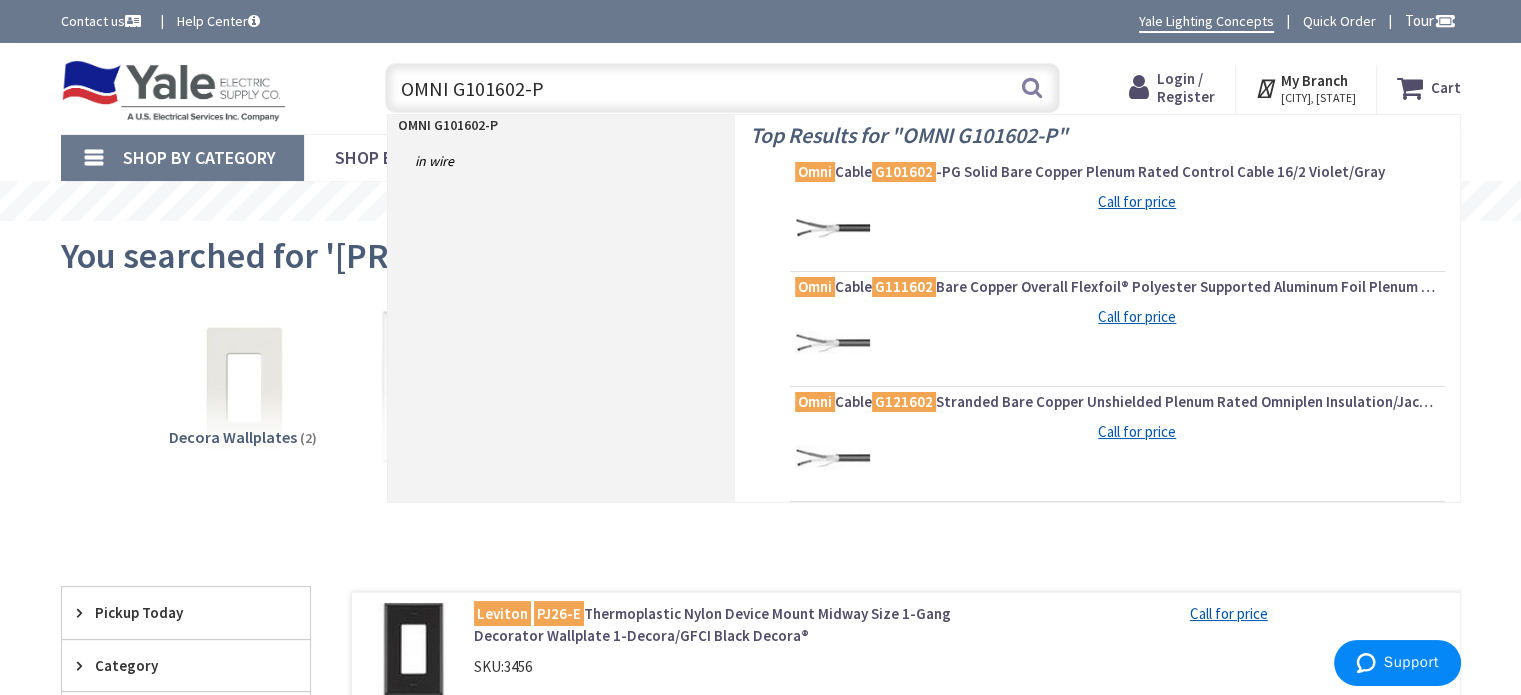 type on "OMNI G101602-PG" 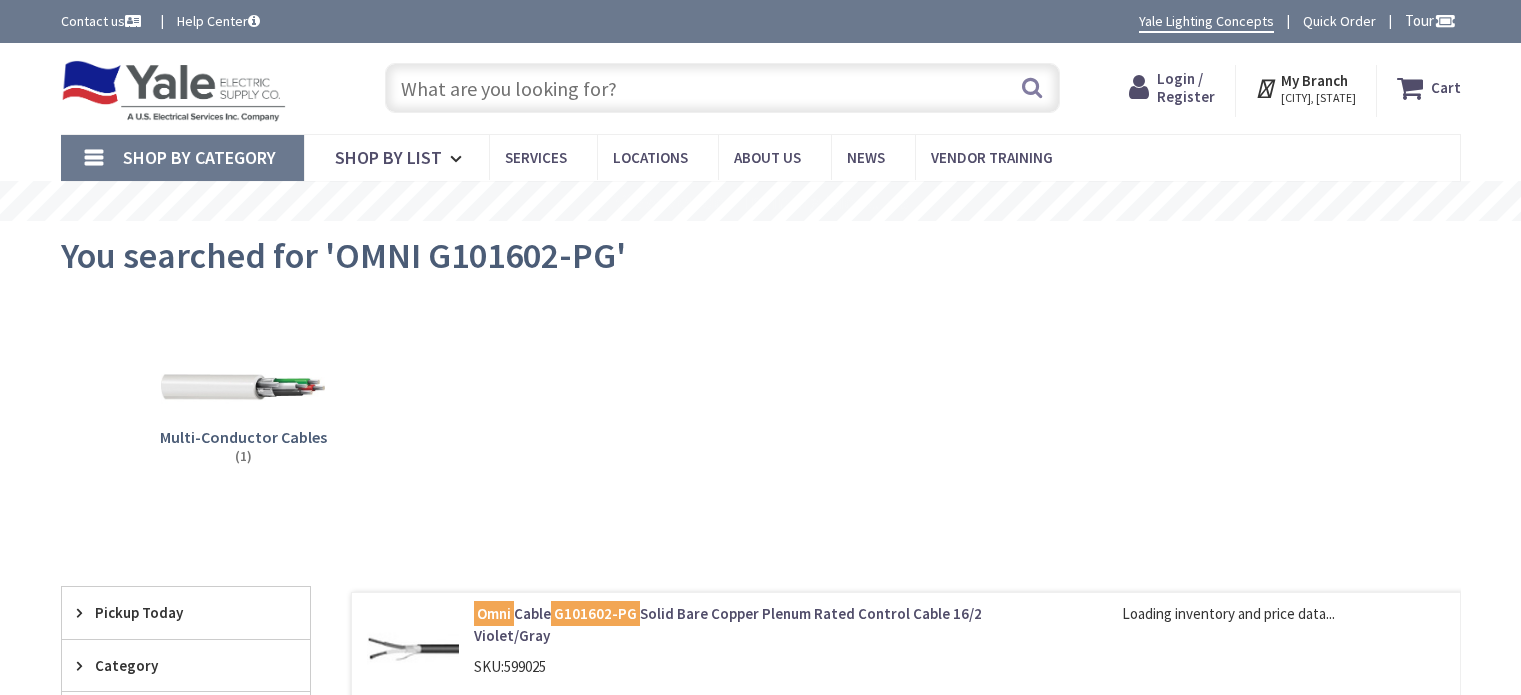 scroll, scrollTop: 0, scrollLeft: 0, axis: both 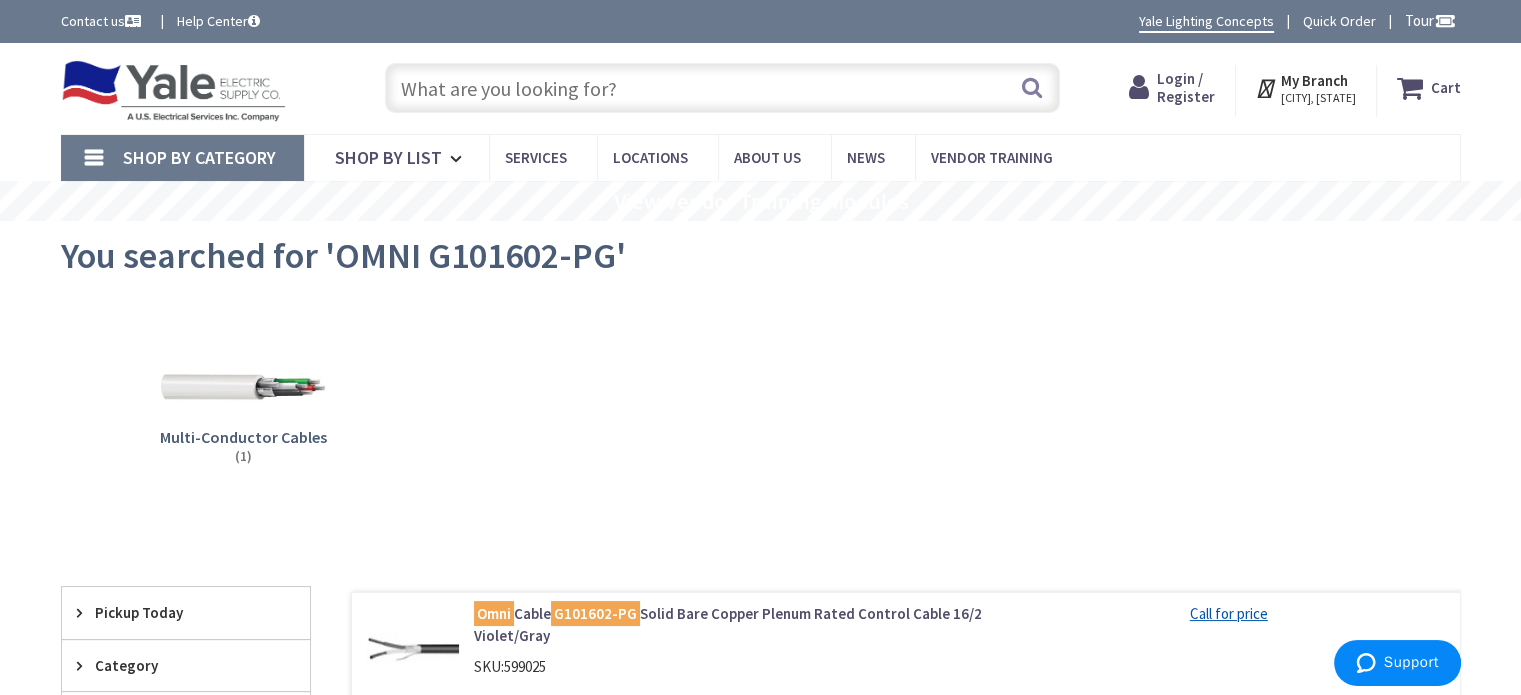 click at bounding box center (722, 88) 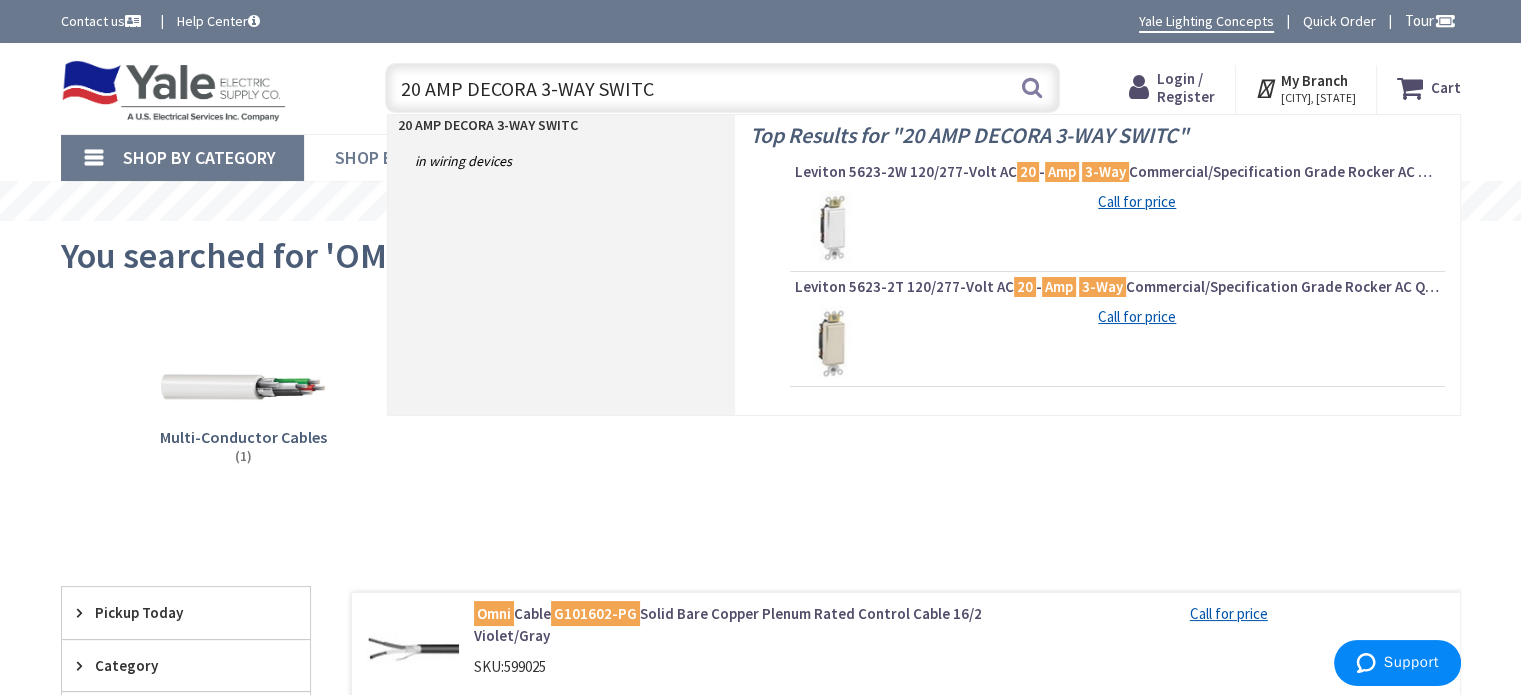 type on "20 AMP DECORA 3-WAY SWITCH" 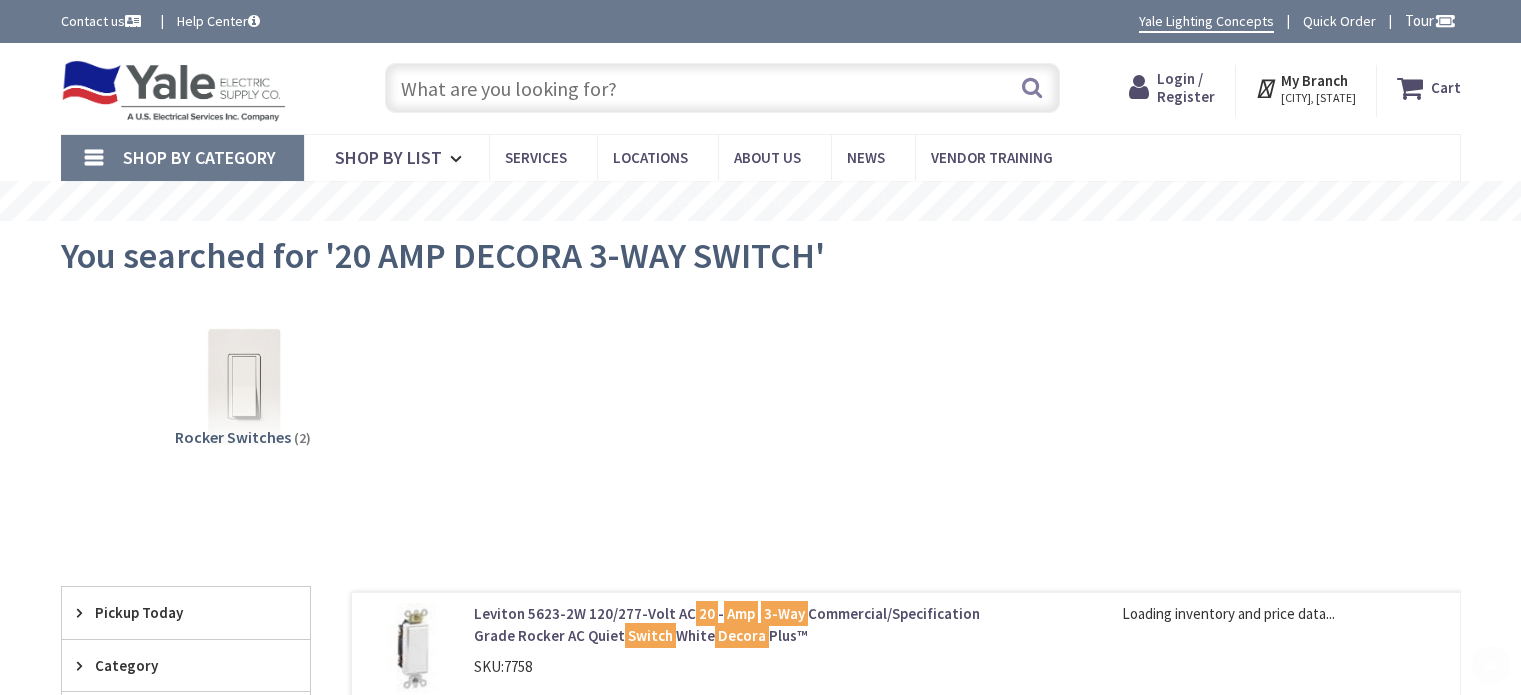 scroll, scrollTop: 400, scrollLeft: 0, axis: vertical 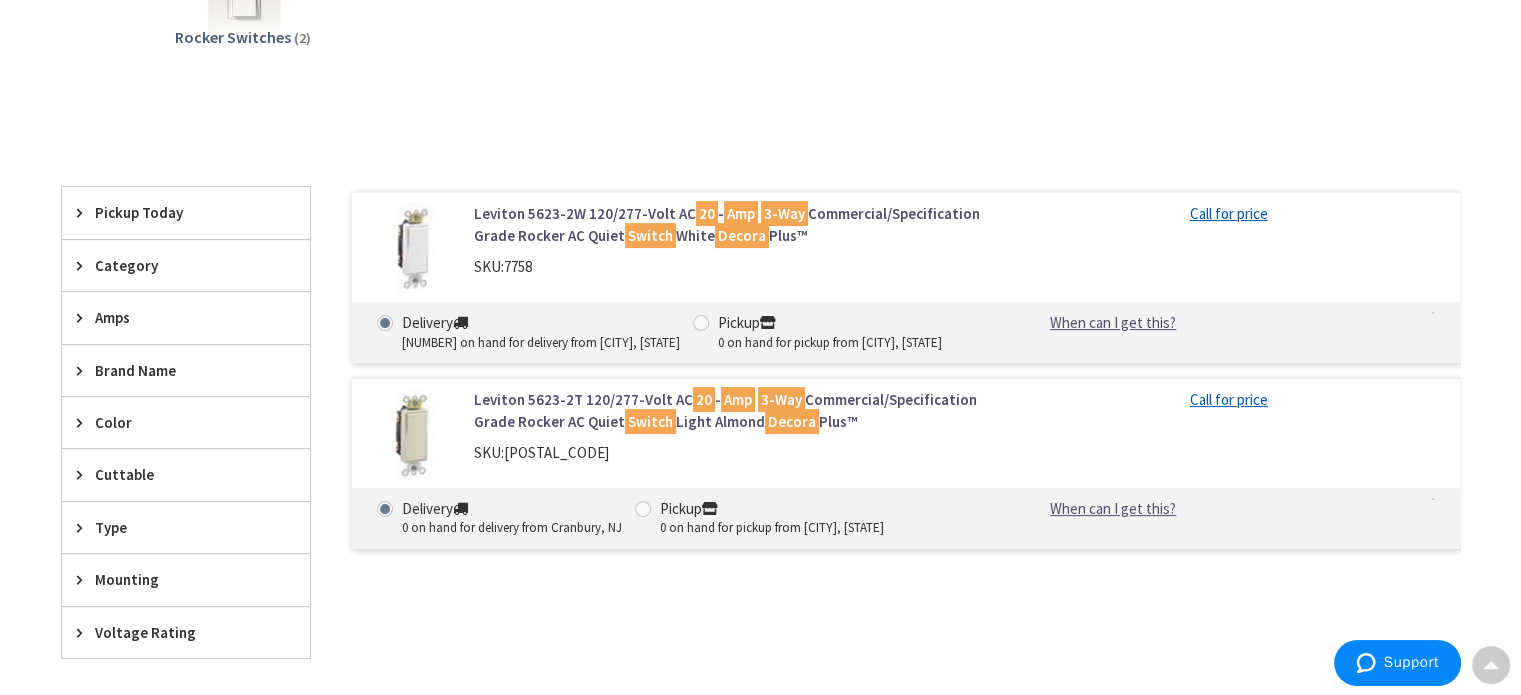 click on "Color" at bounding box center [176, 422] 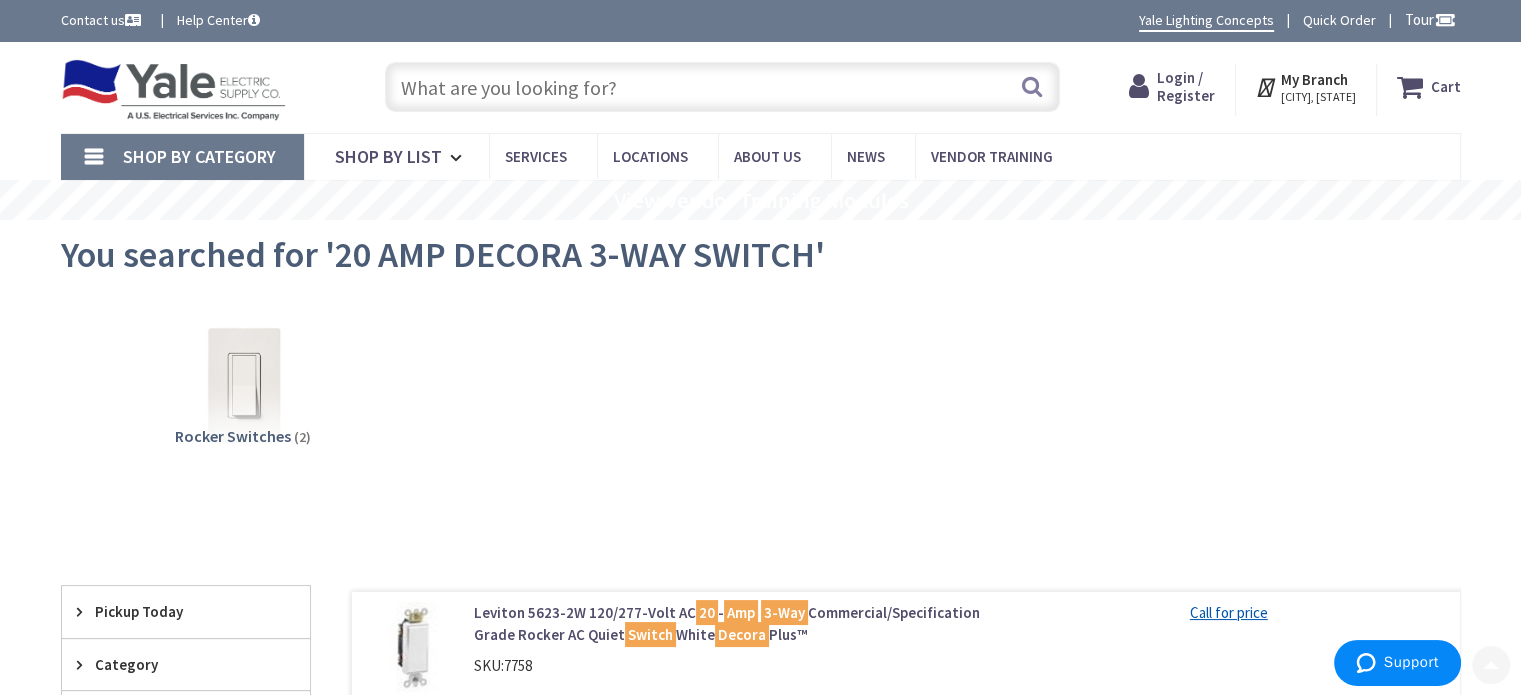 scroll, scrollTop: 0, scrollLeft: 0, axis: both 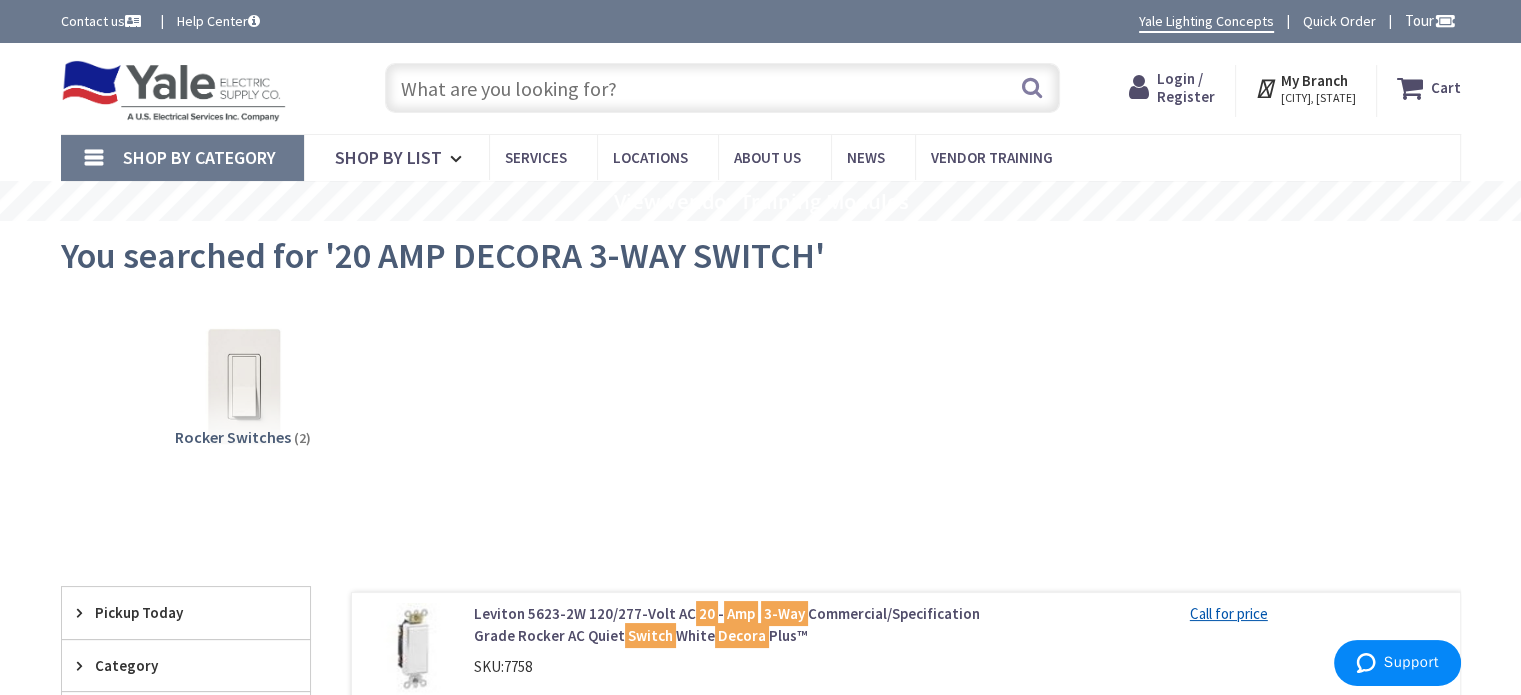 click at bounding box center [722, 88] 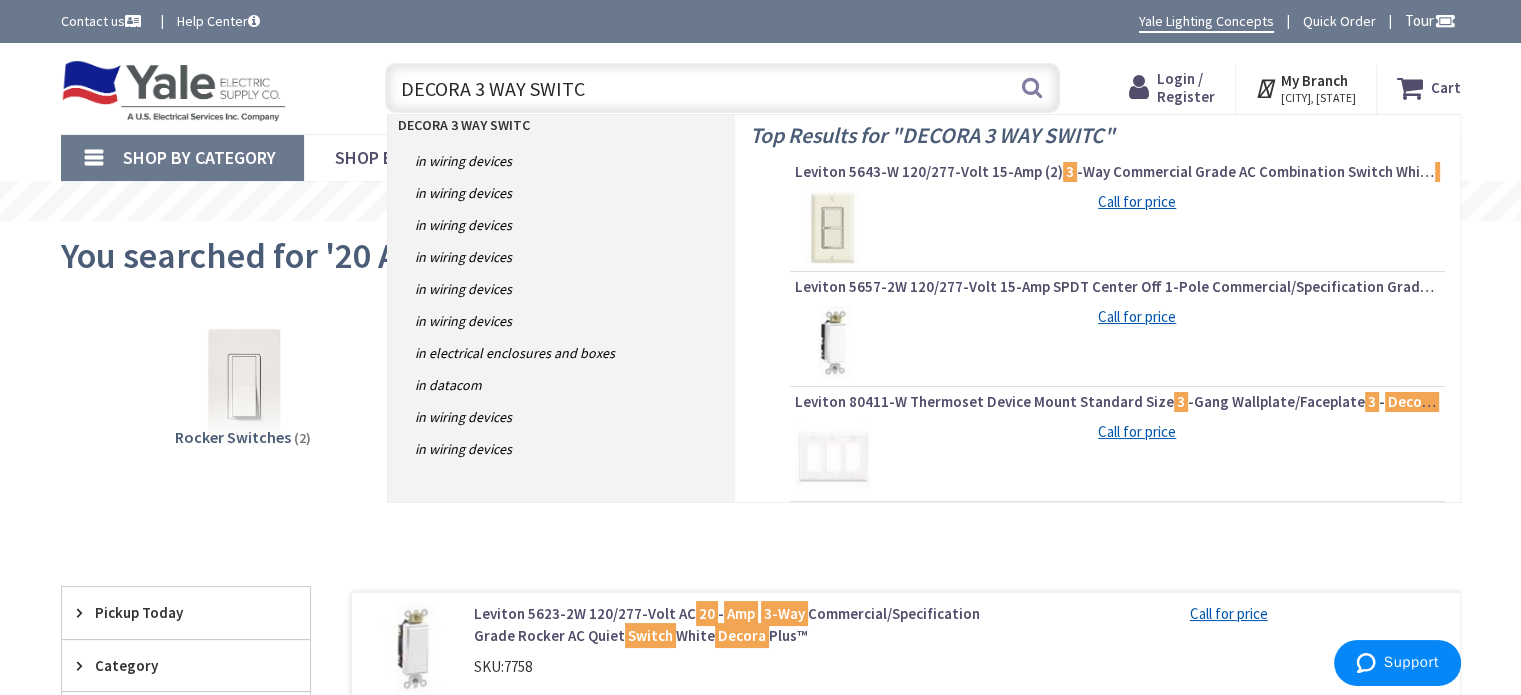 type on "DECORA 3 WAY SWITCH" 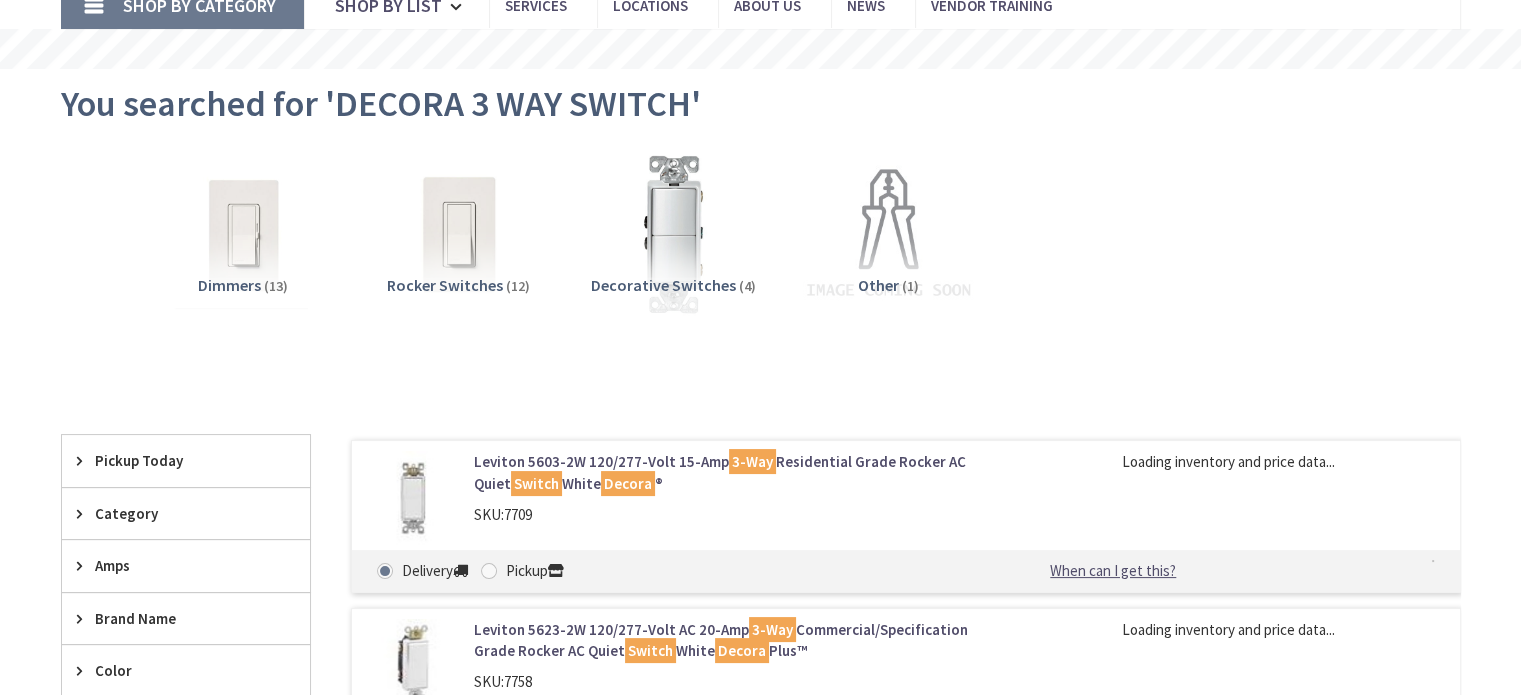 scroll, scrollTop: 0, scrollLeft: 0, axis: both 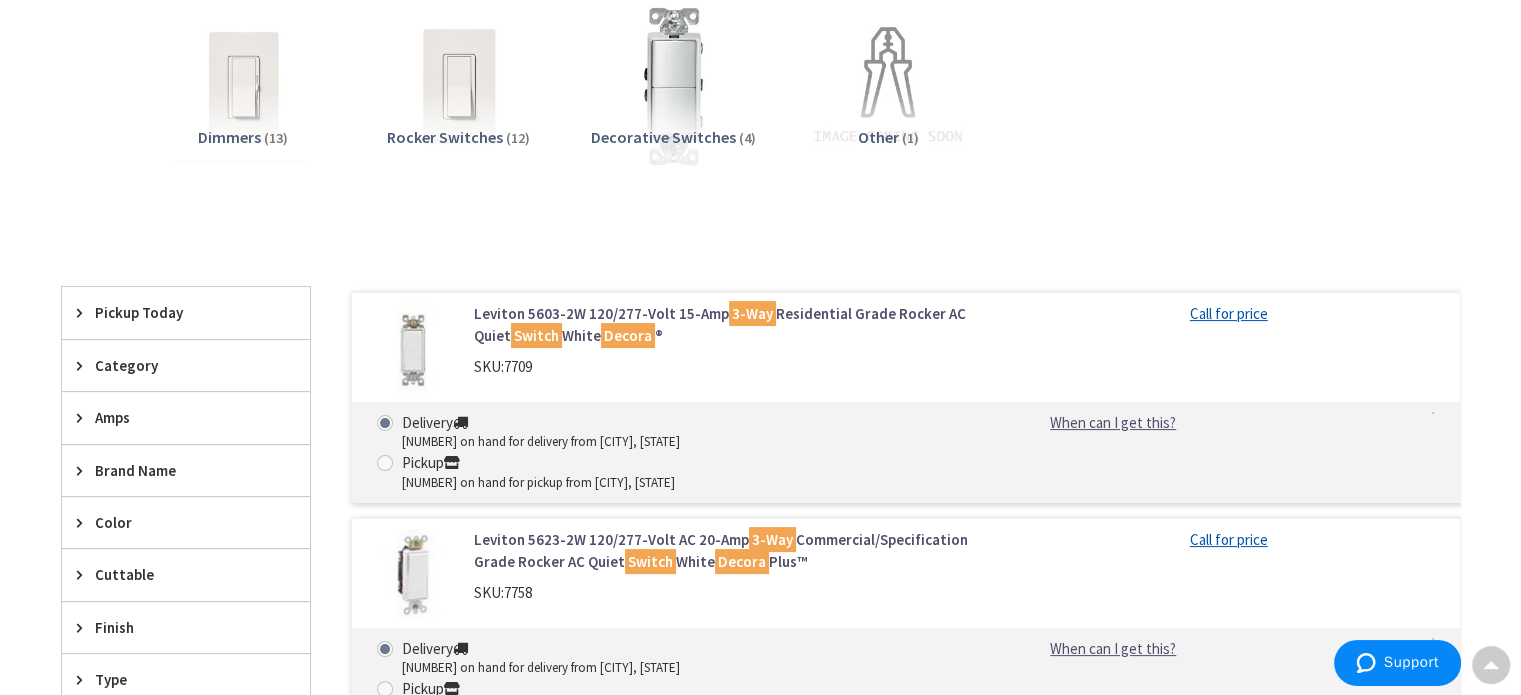 click on "Amps" at bounding box center (176, 417) 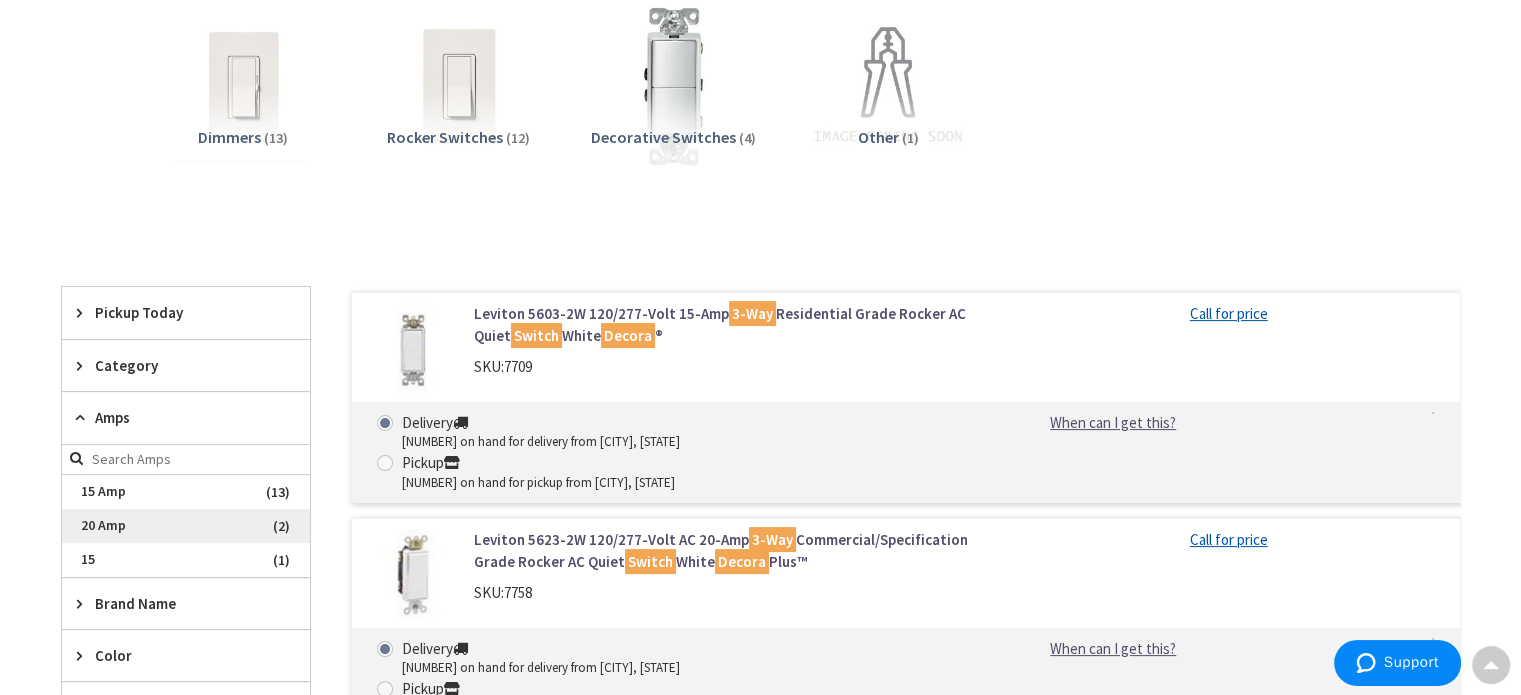 click on "20 Amp" at bounding box center (186, 526) 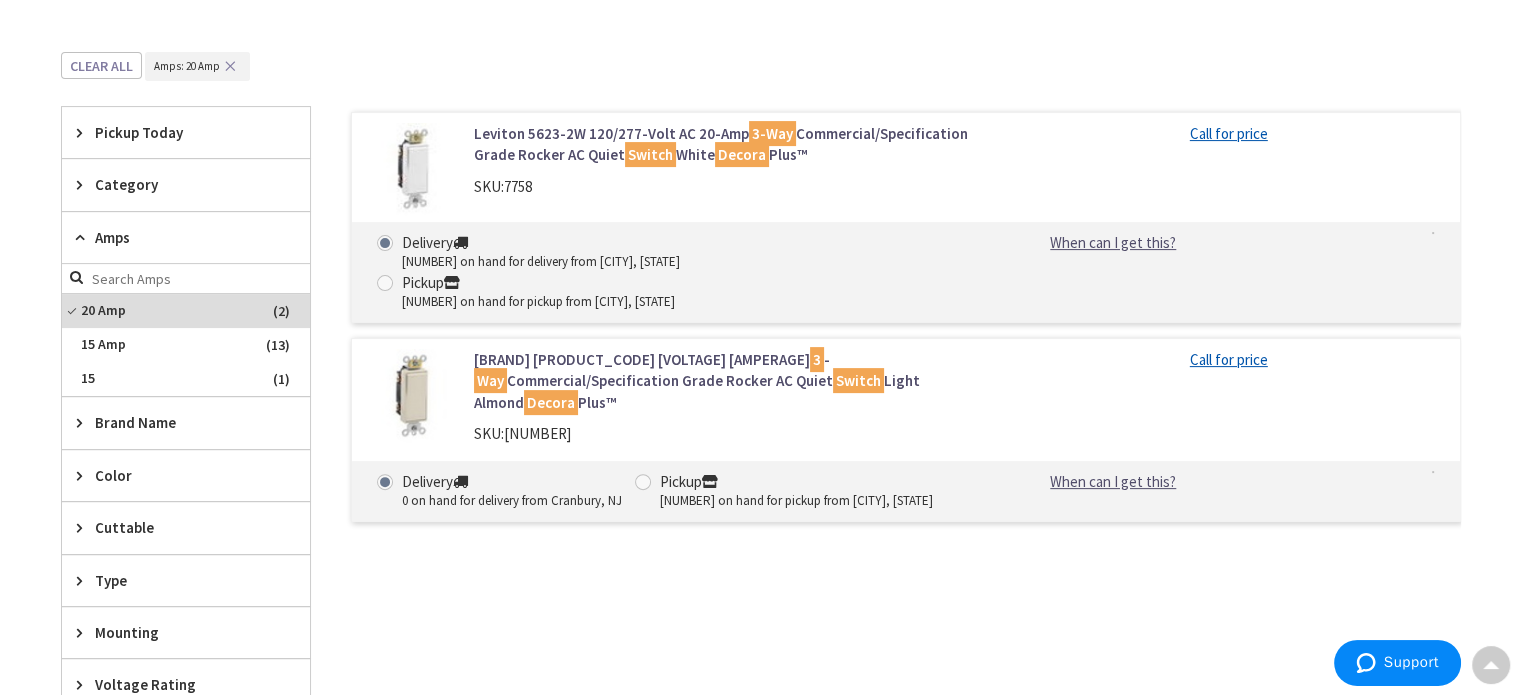 scroll, scrollTop: 500, scrollLeft: 0, axis: vertical 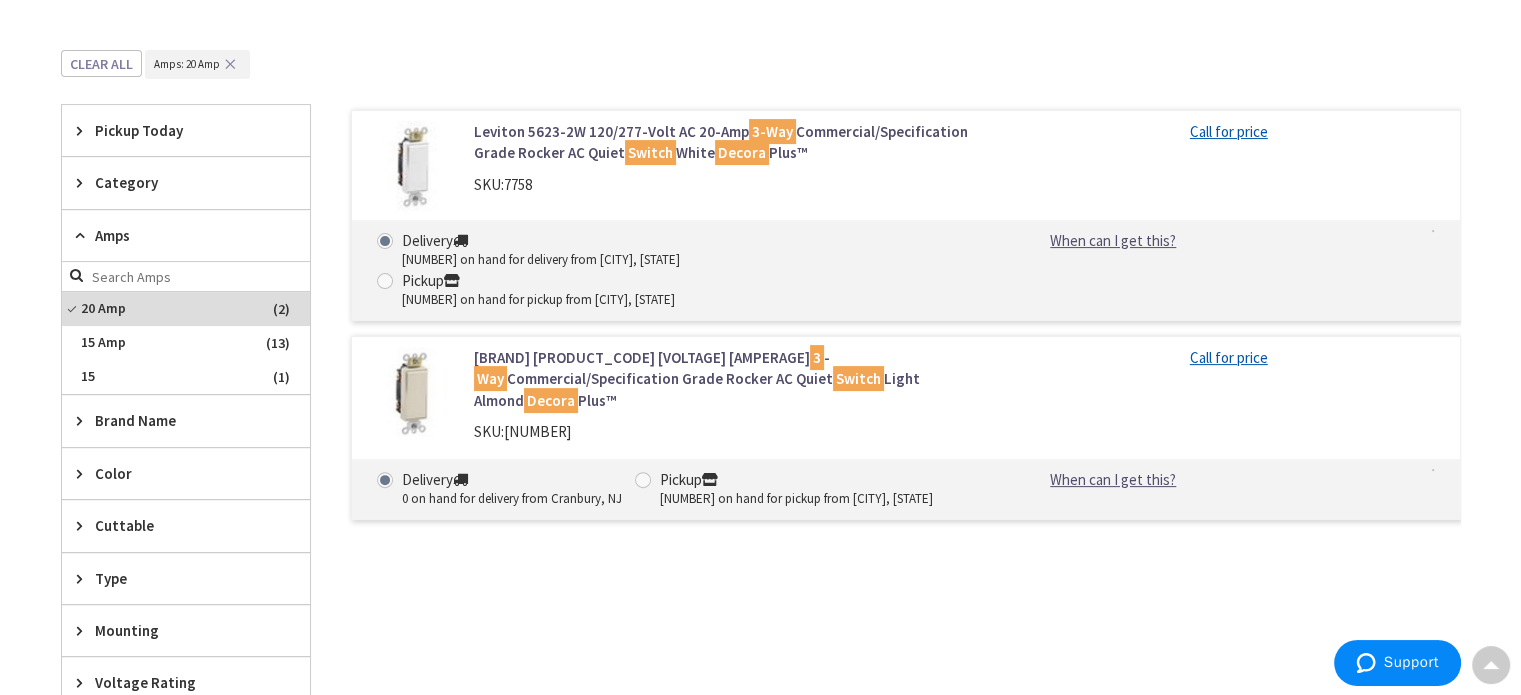 click on "Color" at bounding box center (176, 473) 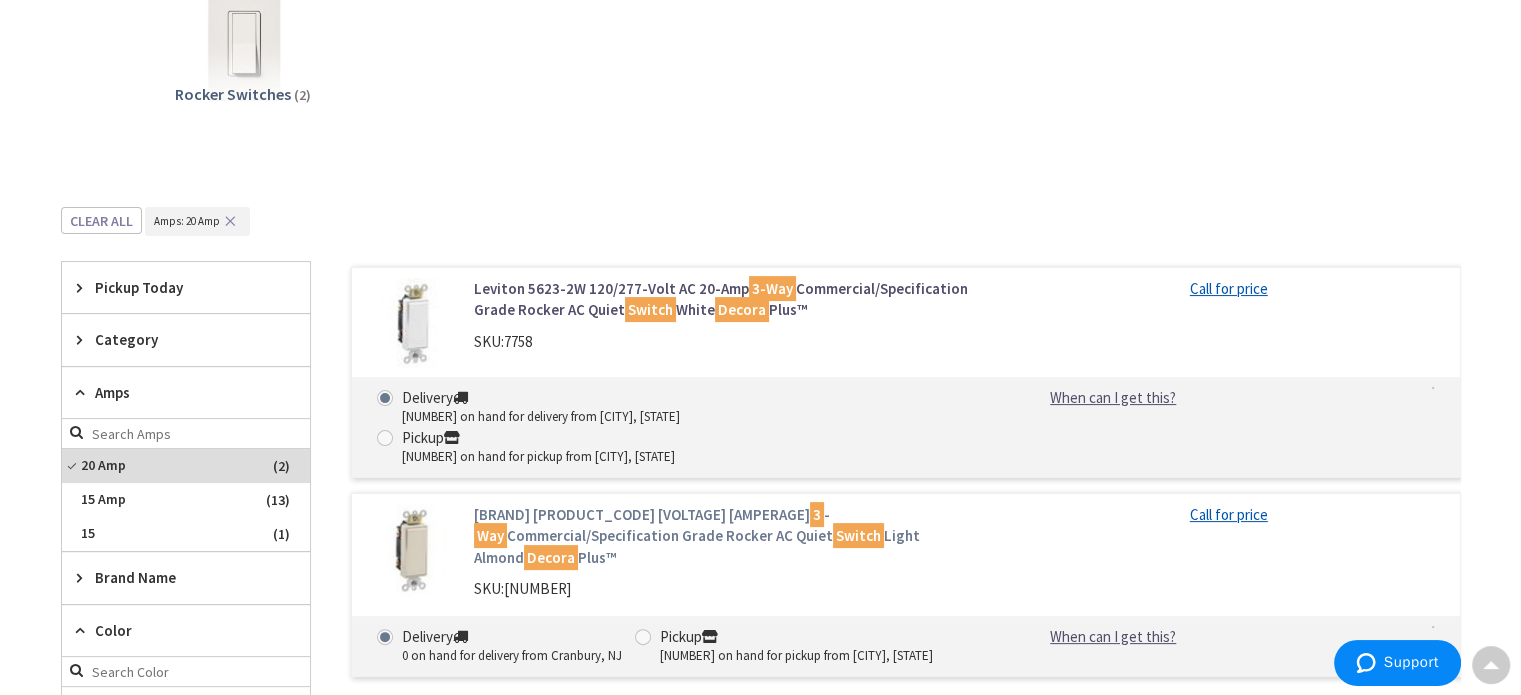 scroll, scrollTop: 0, scrollLeft: 0, axis: both 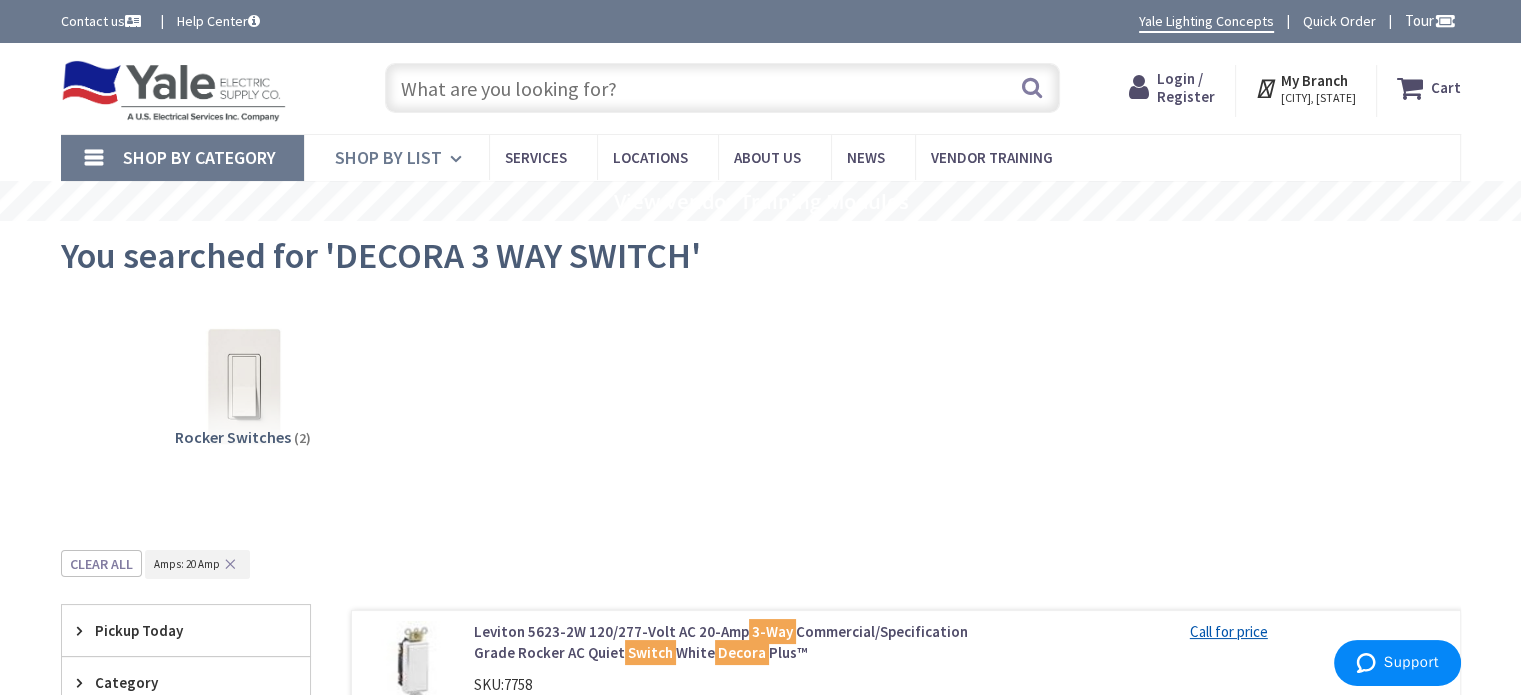 click on "Shop By List" at bounding box center [388, 157] 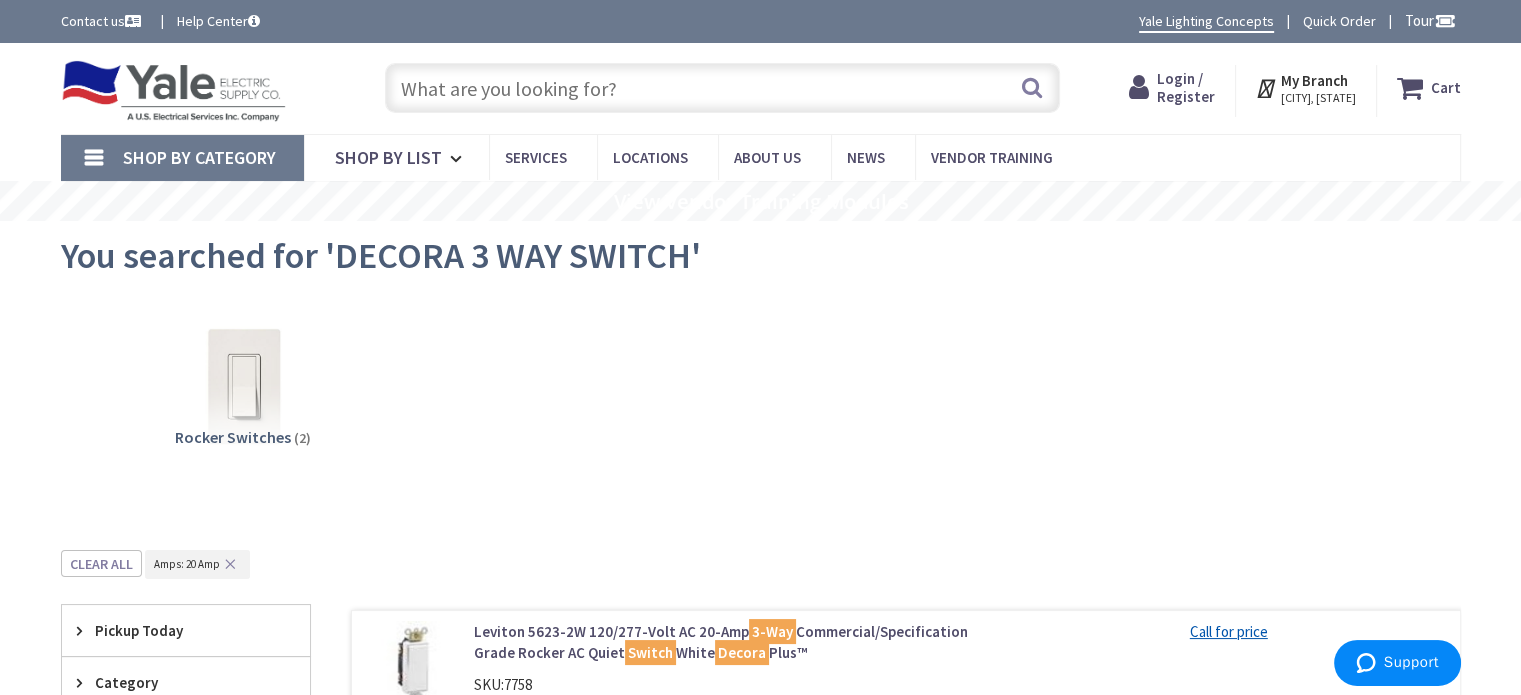 click on "Shop By Category" at bounding box center (182, 158) 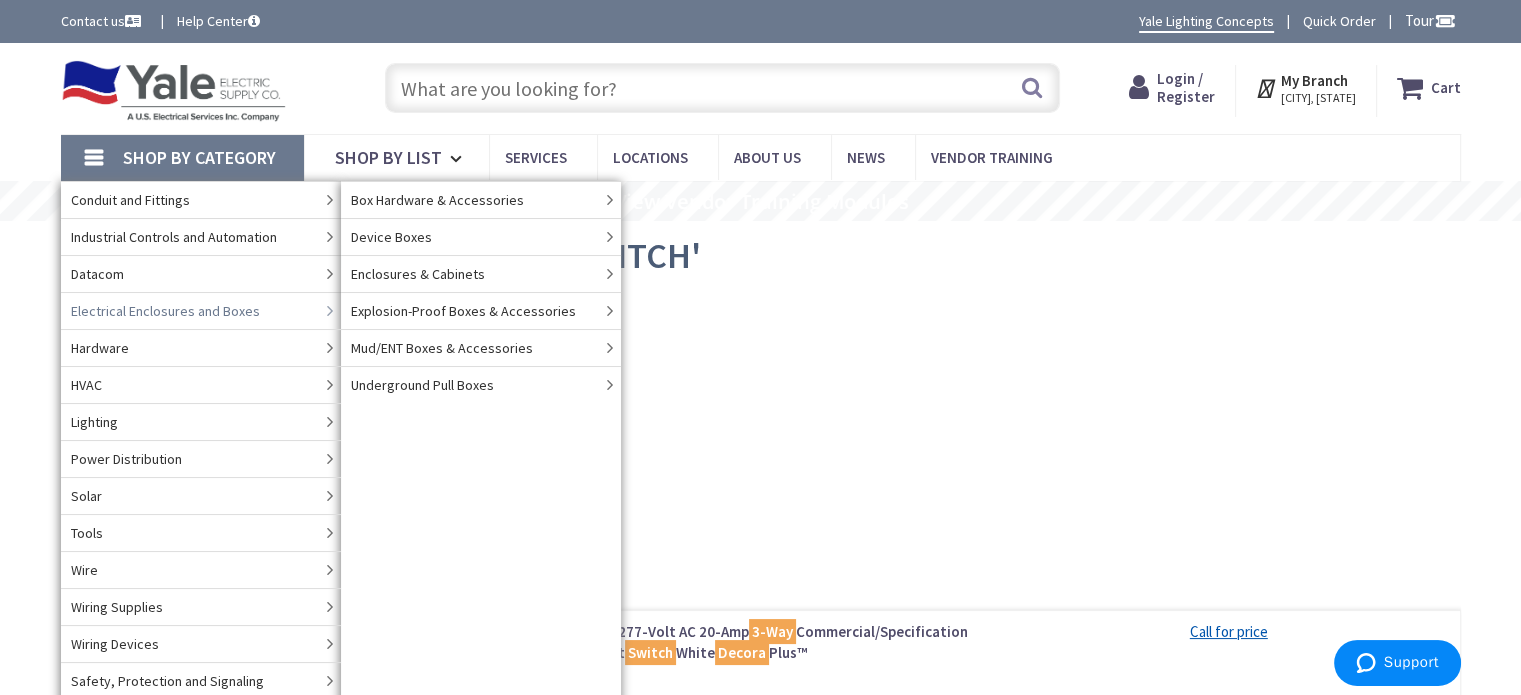 scroll, scrollTop: 100, scrollLeft: 0, axis: vertical 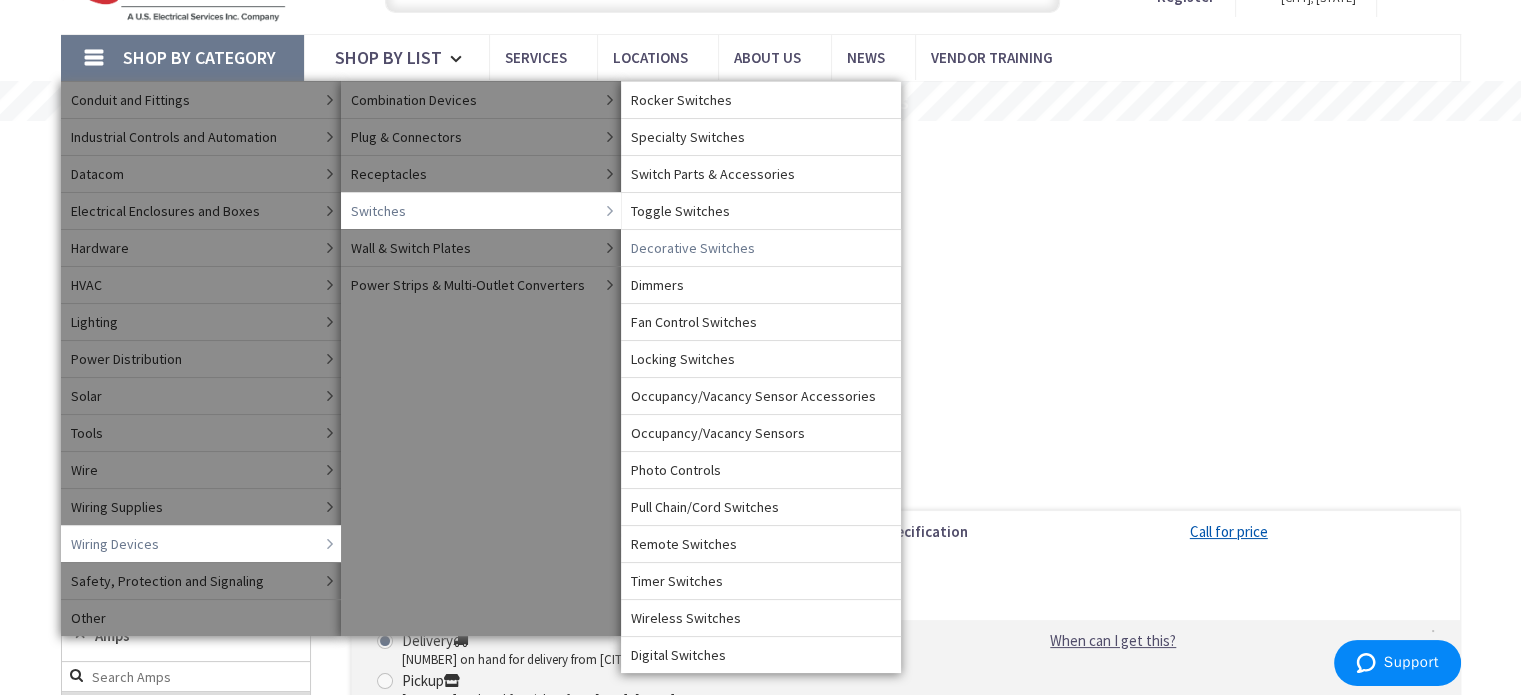 click on "Decorative Switches" at bounding box center (693, 248) 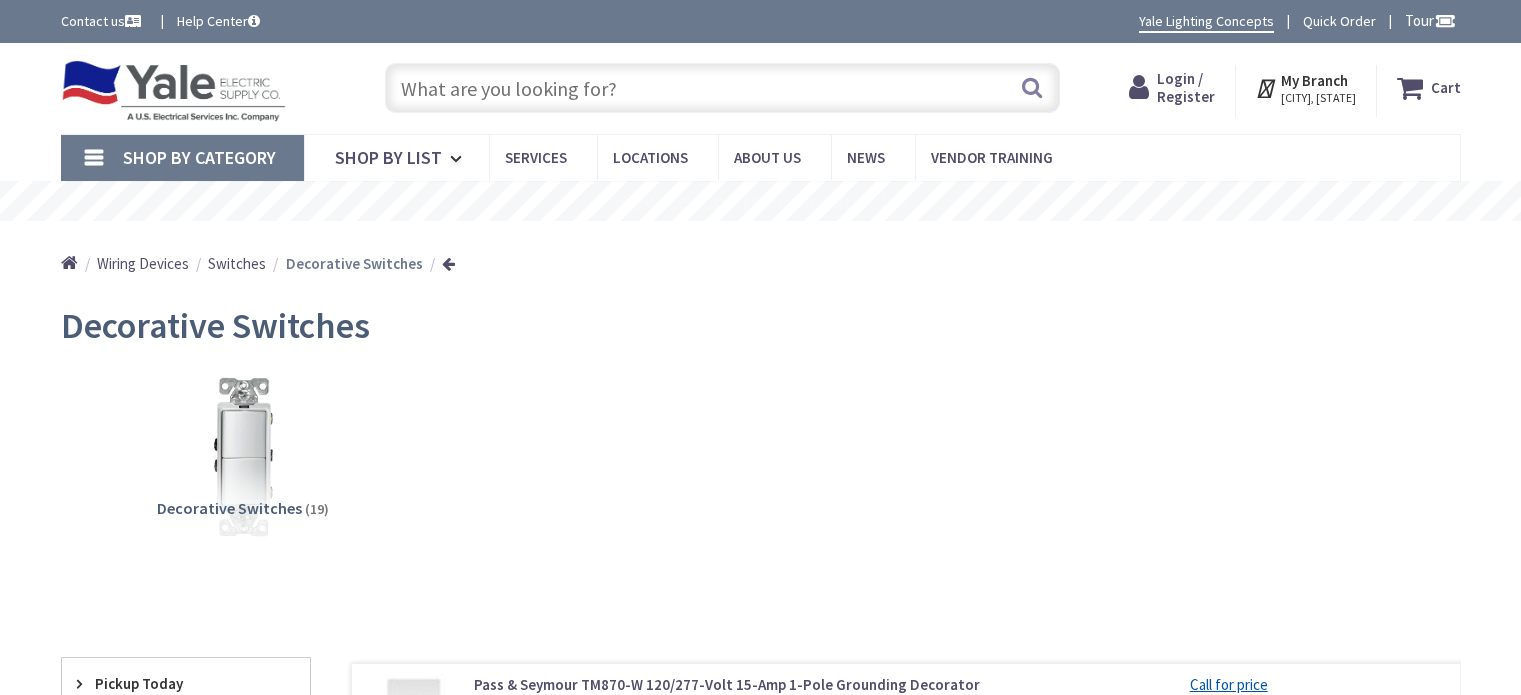 scroll, scrollTop: 400, scrollLeft: 0, axis: vertical 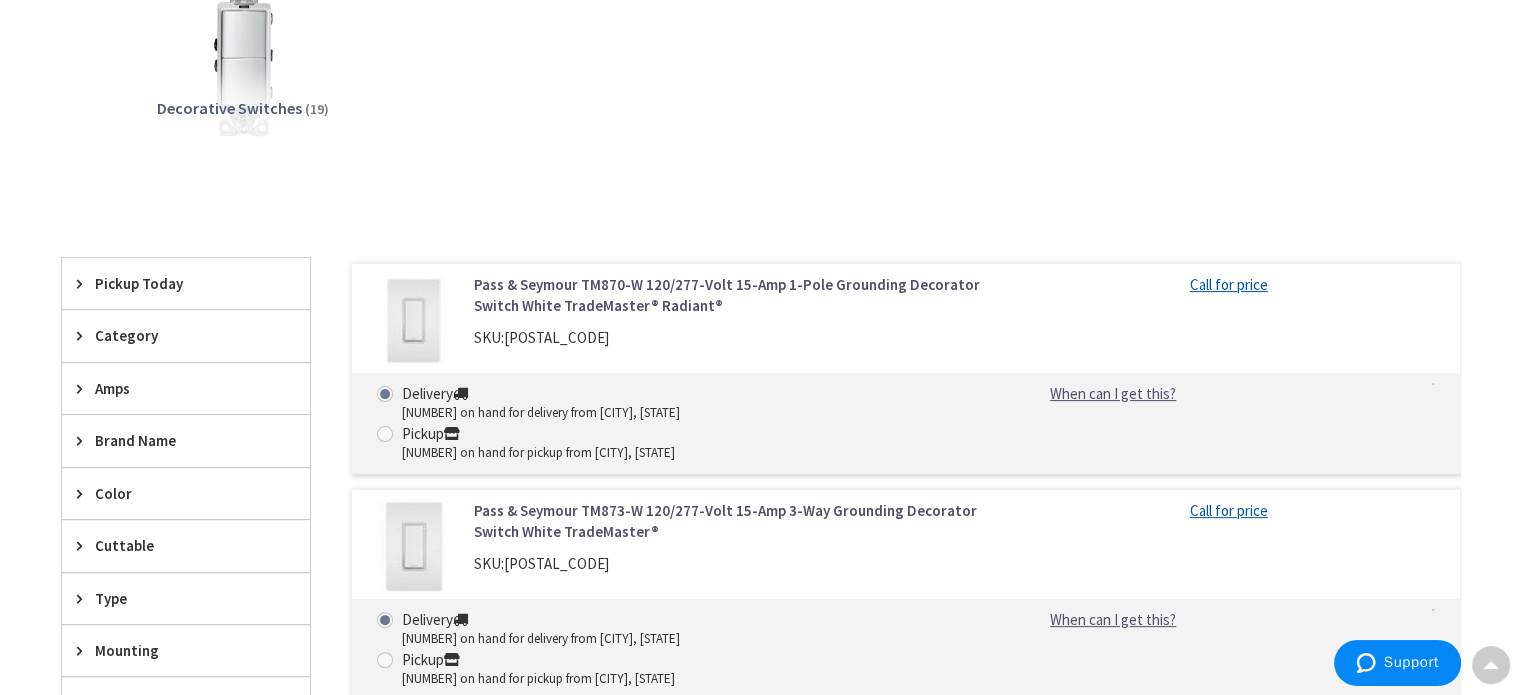 click on "Amps" at bounding box center (186, 388) 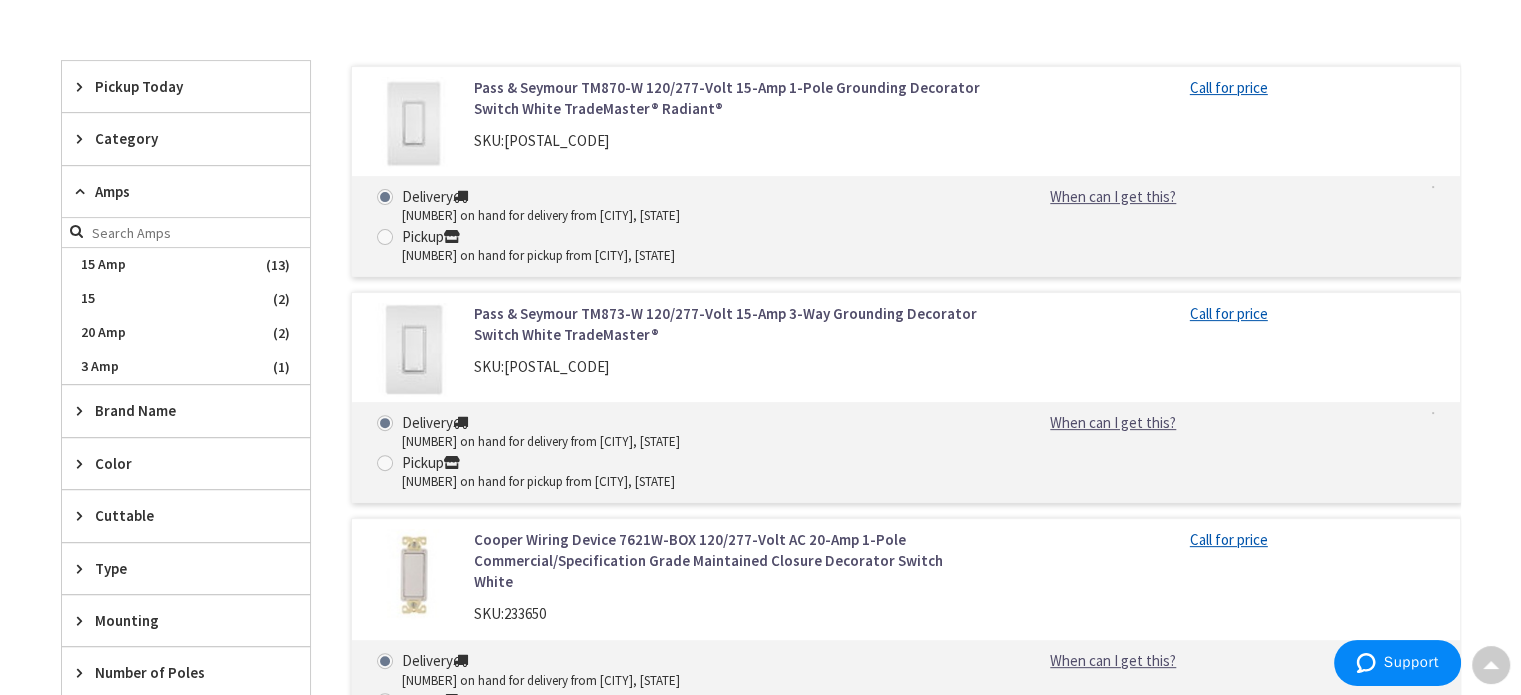 scroll, scrollTop: 600, scrollLeft: 0, axis: vertical 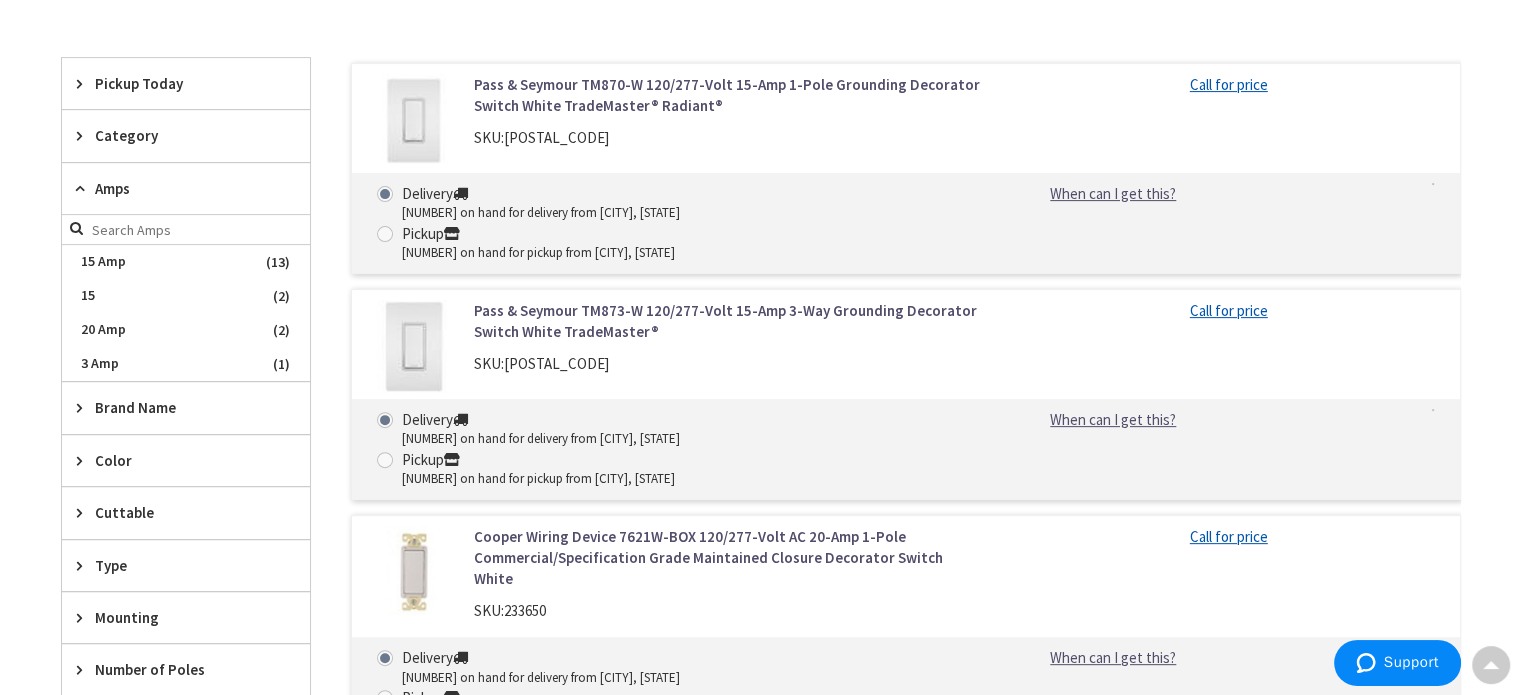 click on "Color" at bounding box center (176, 460) 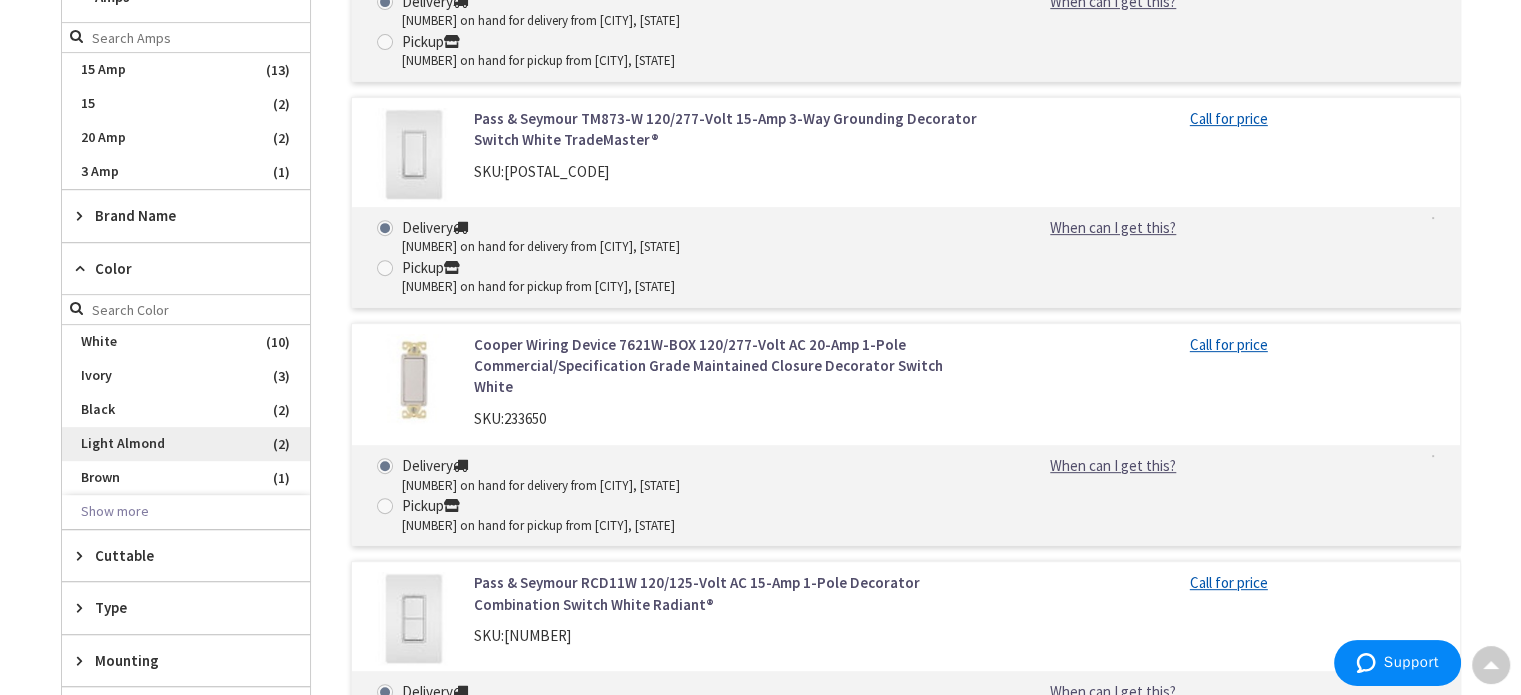 scroll, scrollTop: 800, scrollLeft: 0, axis: vertical 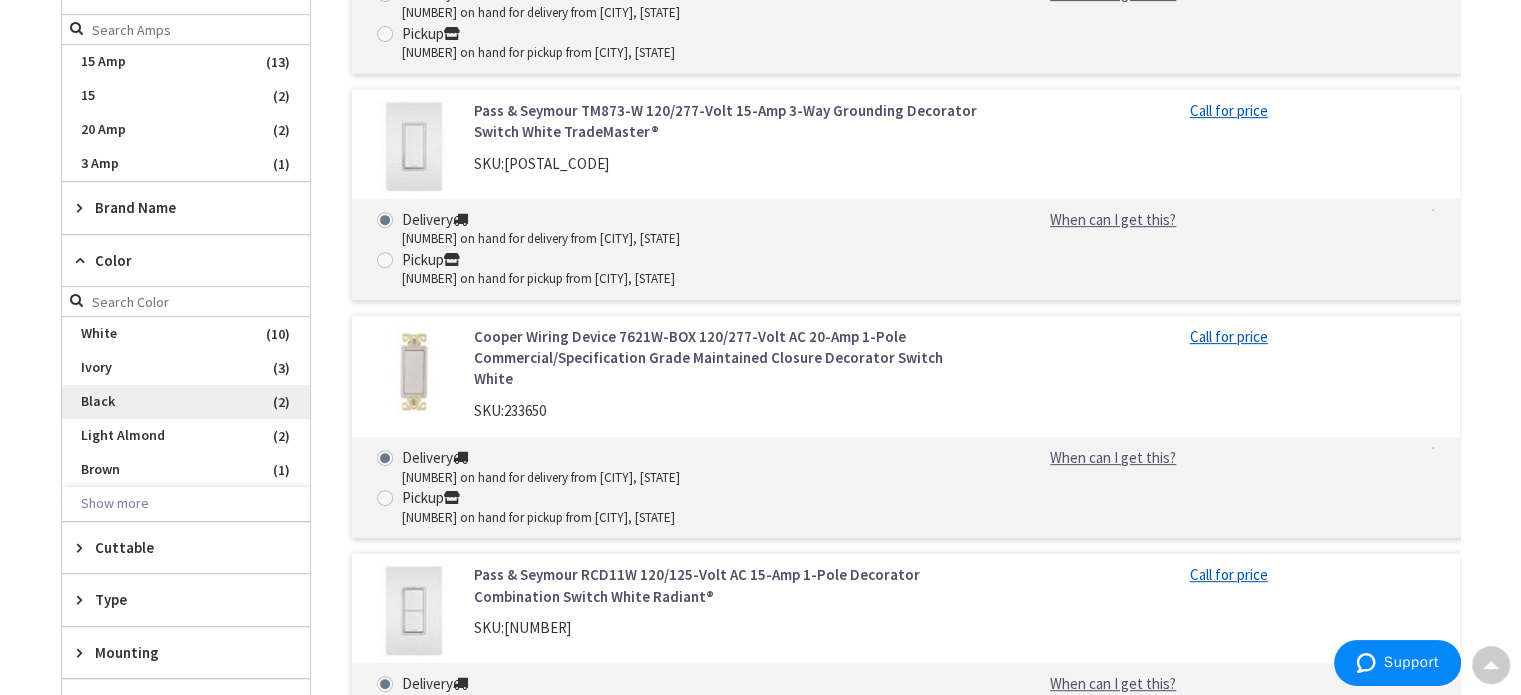 click on "Black" at bounding box center [186, 402] 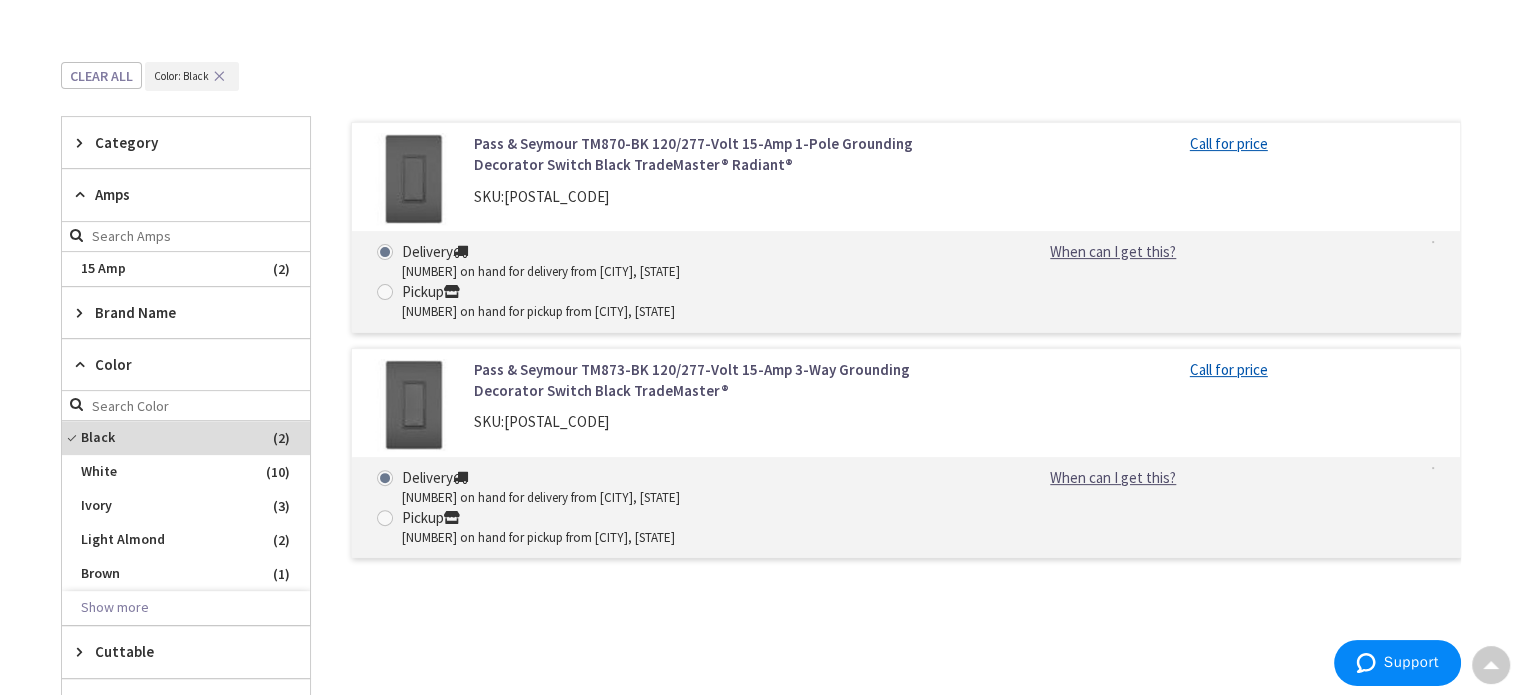 scroll, scrollTop: 465, scrollLeft: 0, axis: vertical 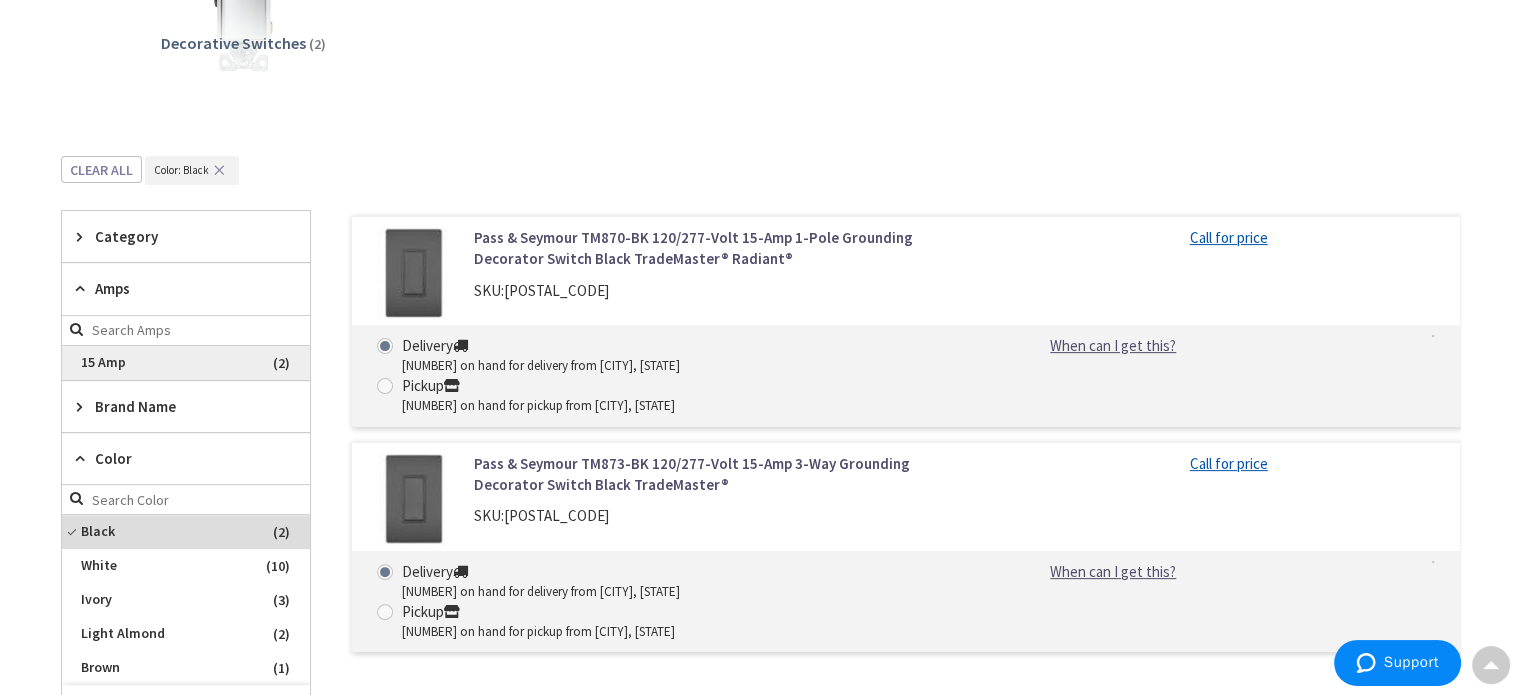 click on "15 Amp" at bounding box center [186, 363] 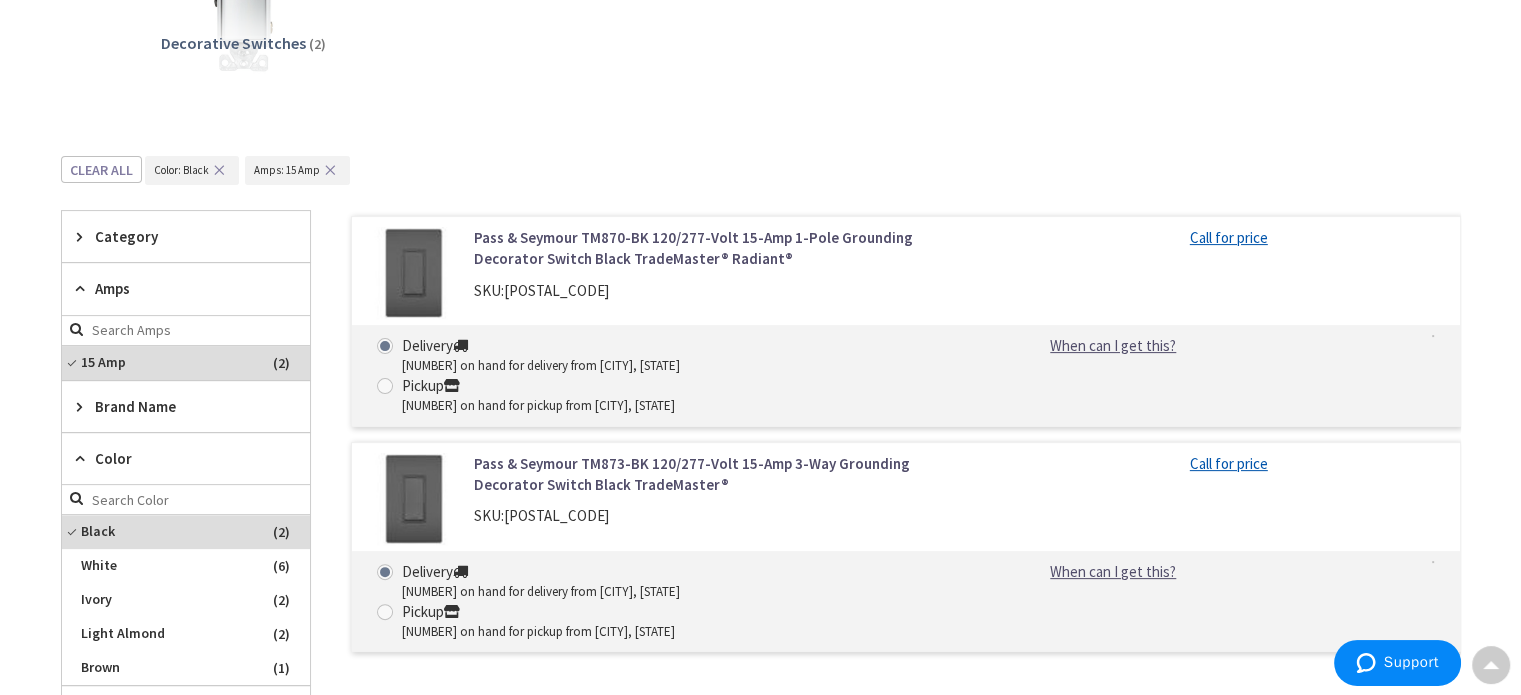 click on "Amps" at bounding box center (176, 288) 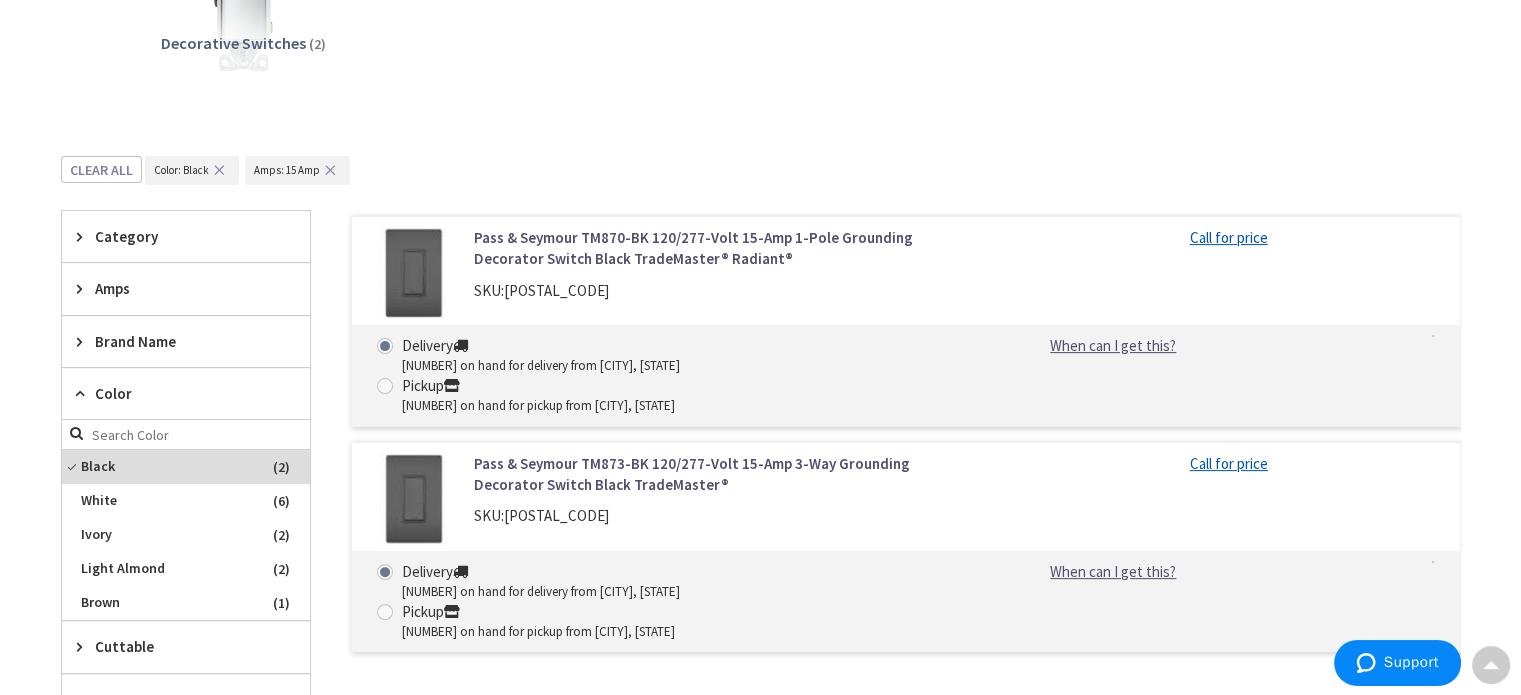 drag, startPoint x: 120, startPoint y: 294, endPoint x: 132, endPoint y: 287, distance: 13.892444 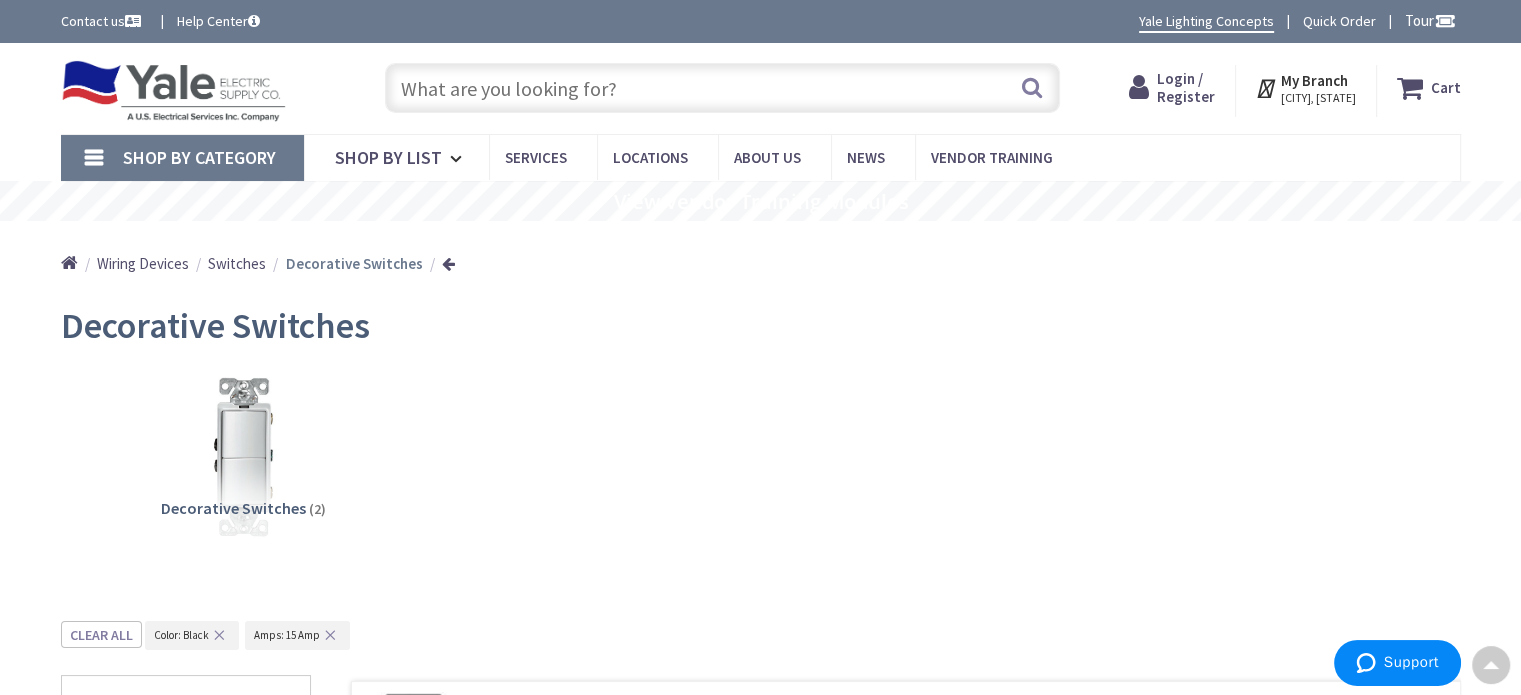 scroll, scrollTop: 0, scrollLeft: 0, axis: both 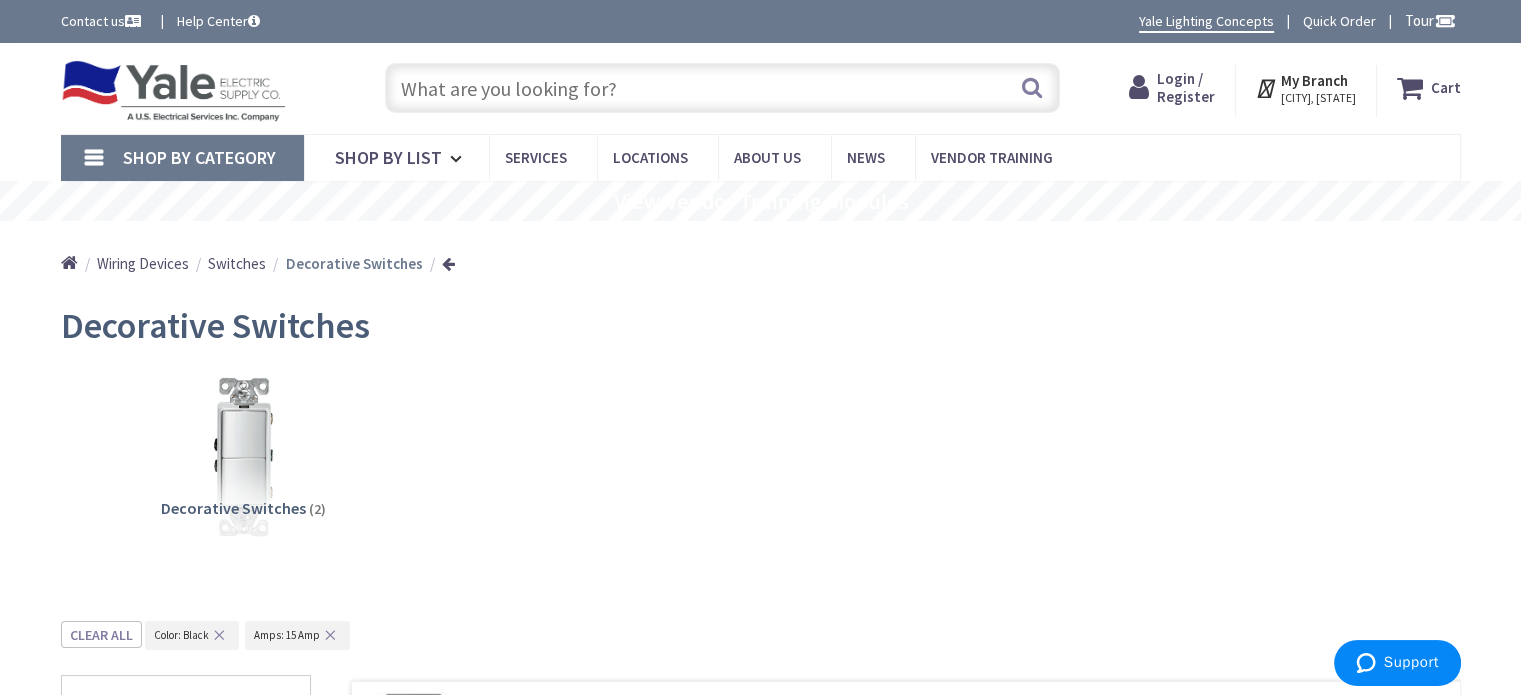 click at bounding box center (722, 88) 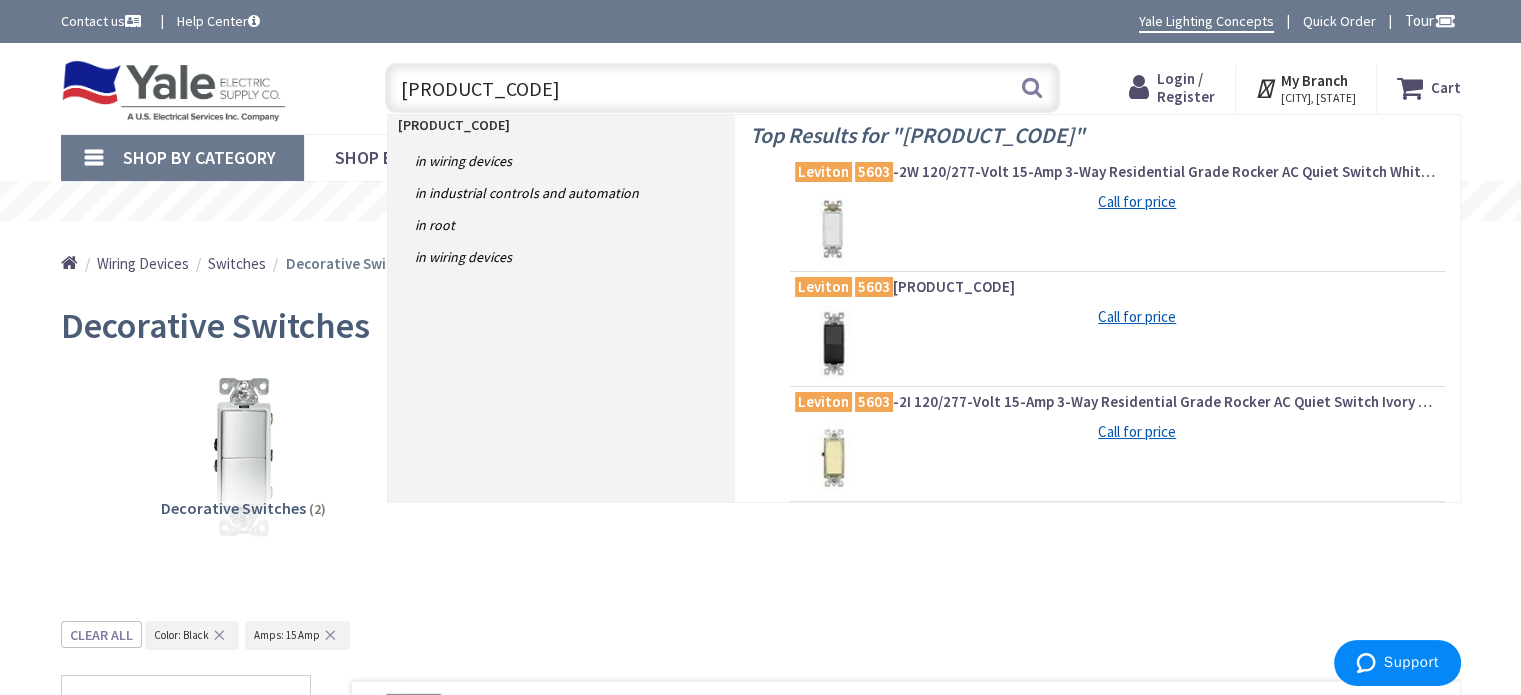 type on "LEVITON 5603-2E" 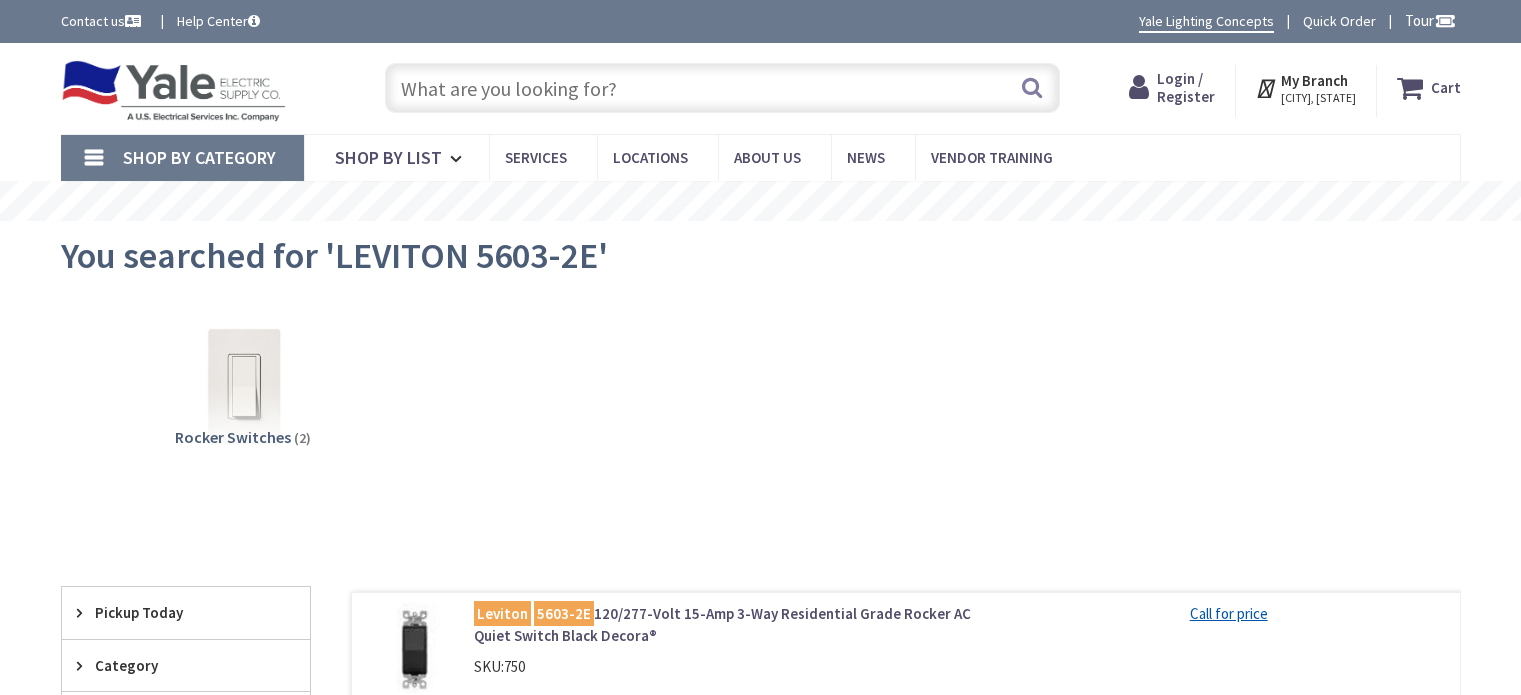 scroll, scrollTop: 0, scrollLeft: 0, axis: both 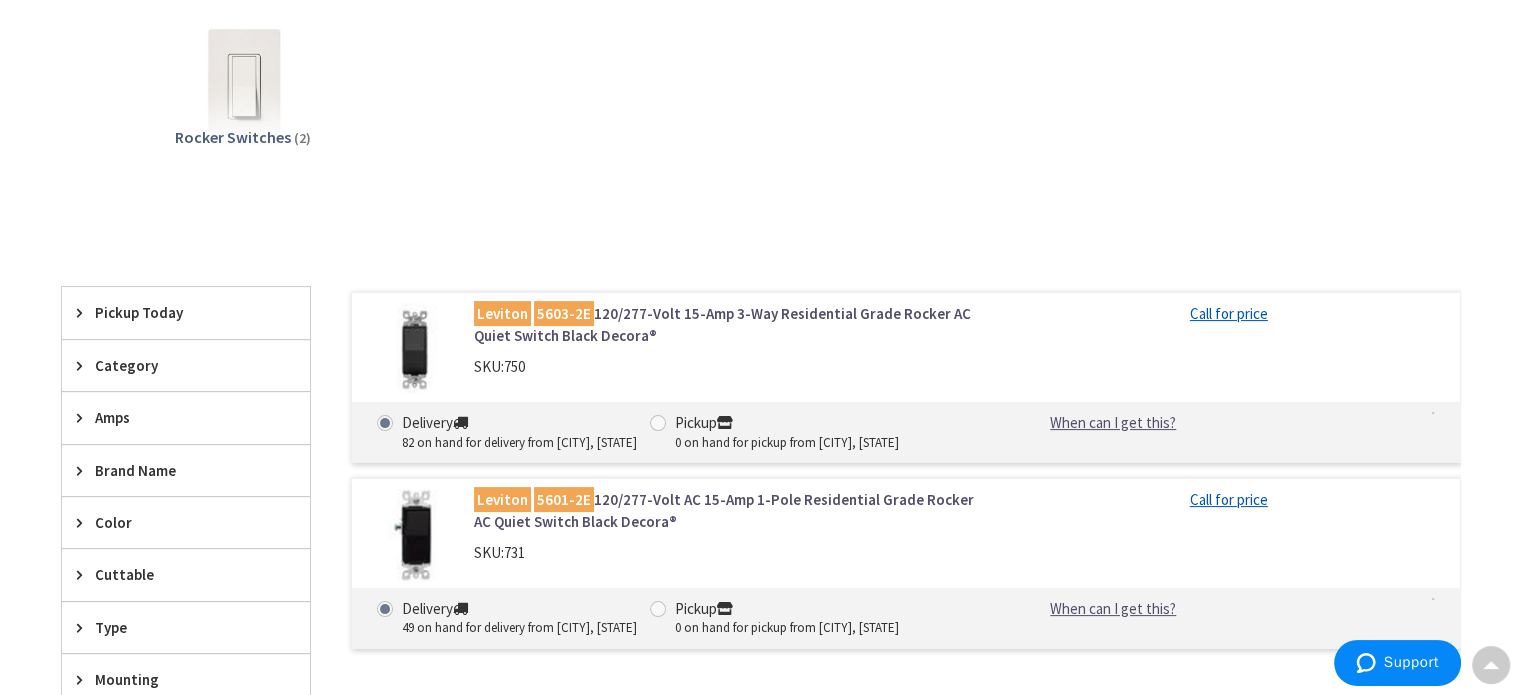click on "Leviton   5603-2E  120/277-Volt 15-Amp 3-Way Residential Grade Rocker AC Quiet Switch Black Decora®" at bounding box center (728, 324) 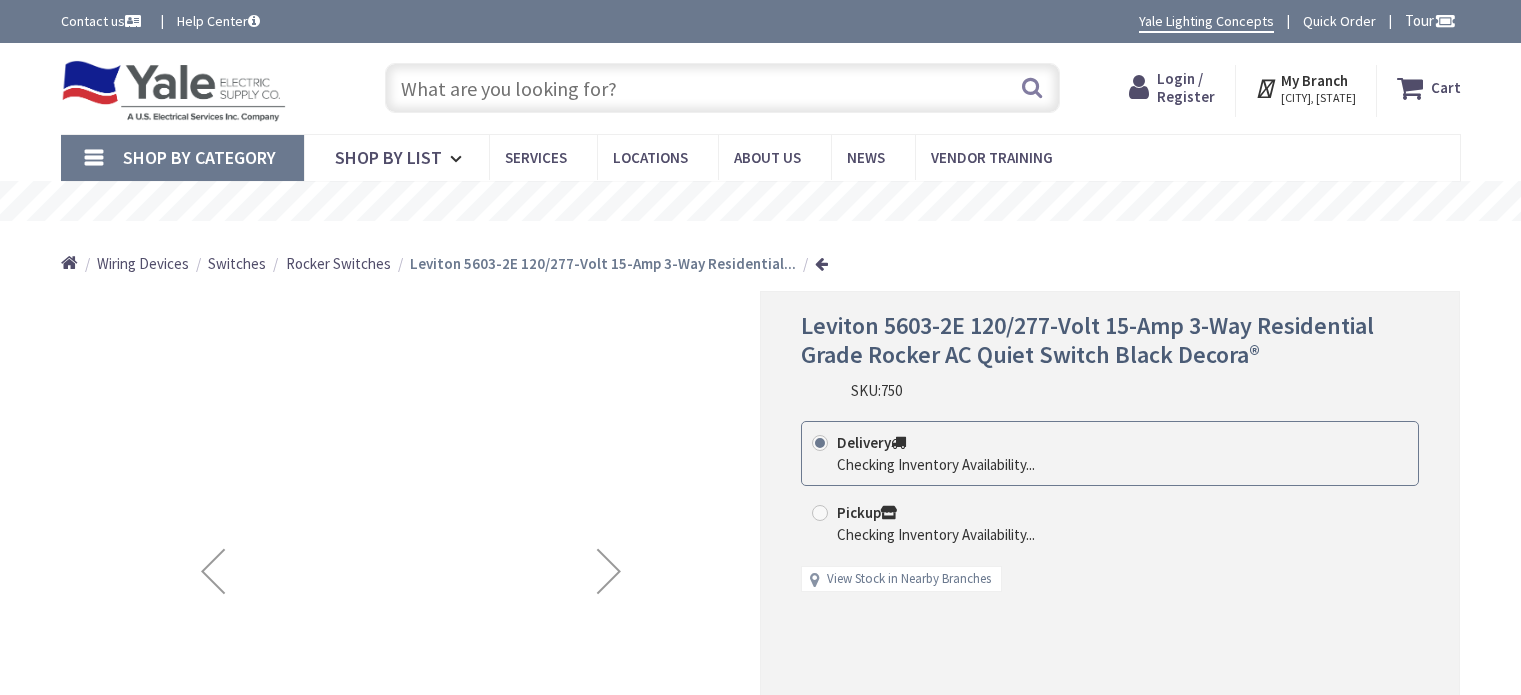 scroll, scrollTop: 0, scrollLeft: 0, axis: both 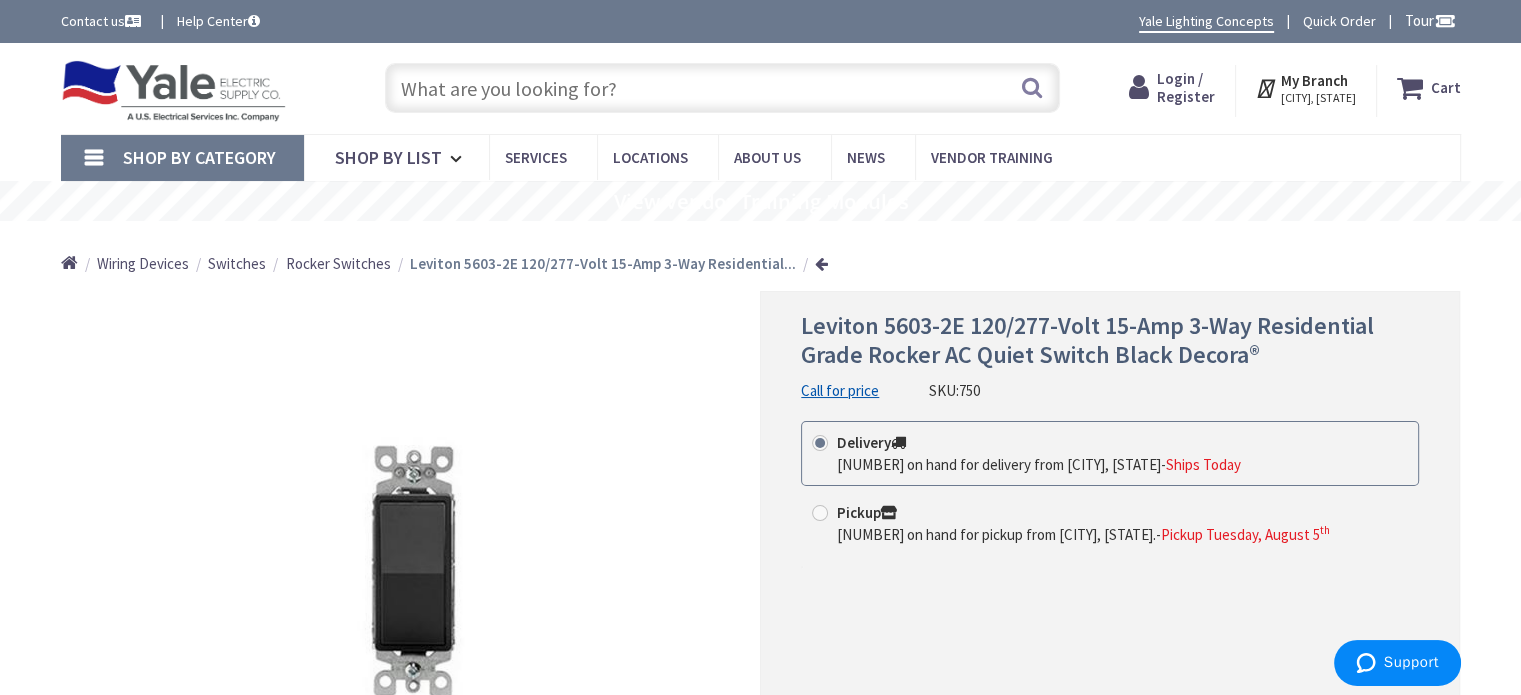 click on "Wiring Devices" at bounding box center (143, 263) 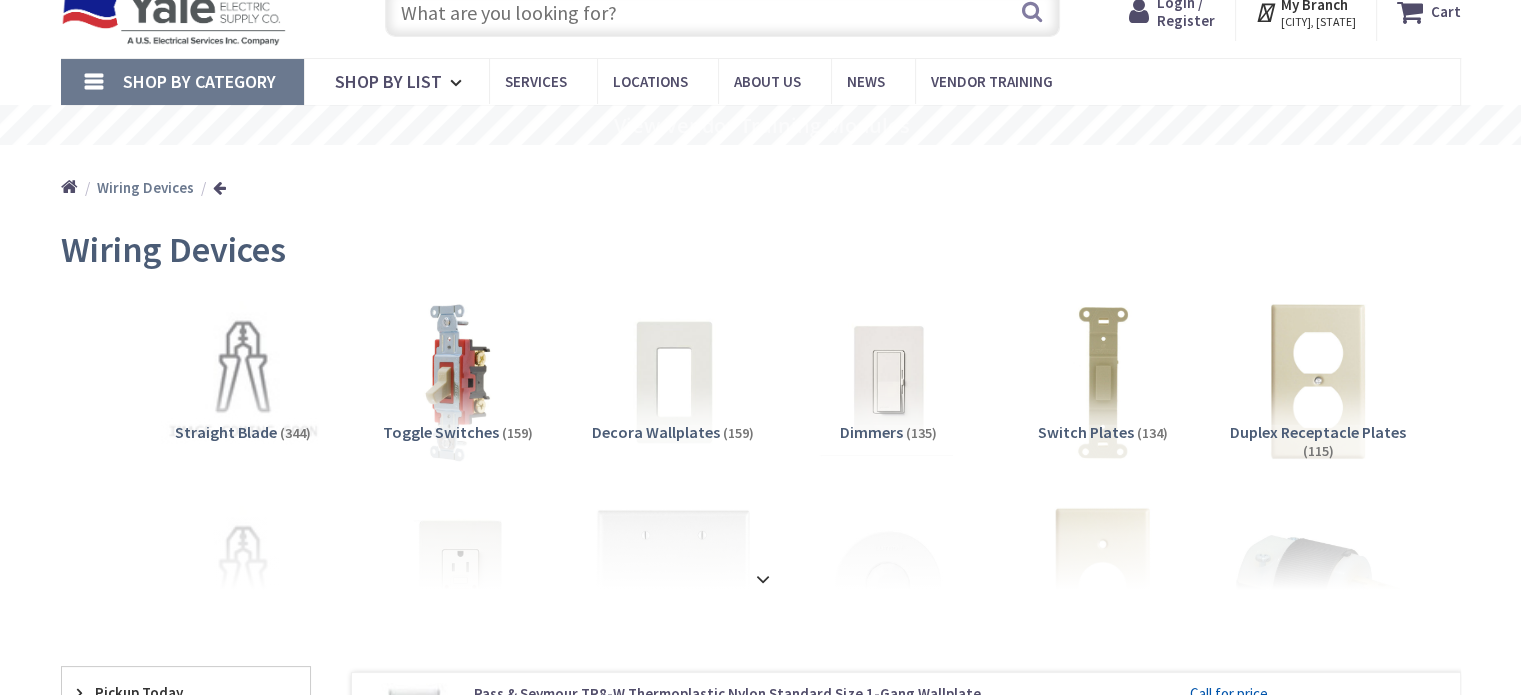 scroll, scrollTop: 330, scrollLeft: 0, axis: vertical 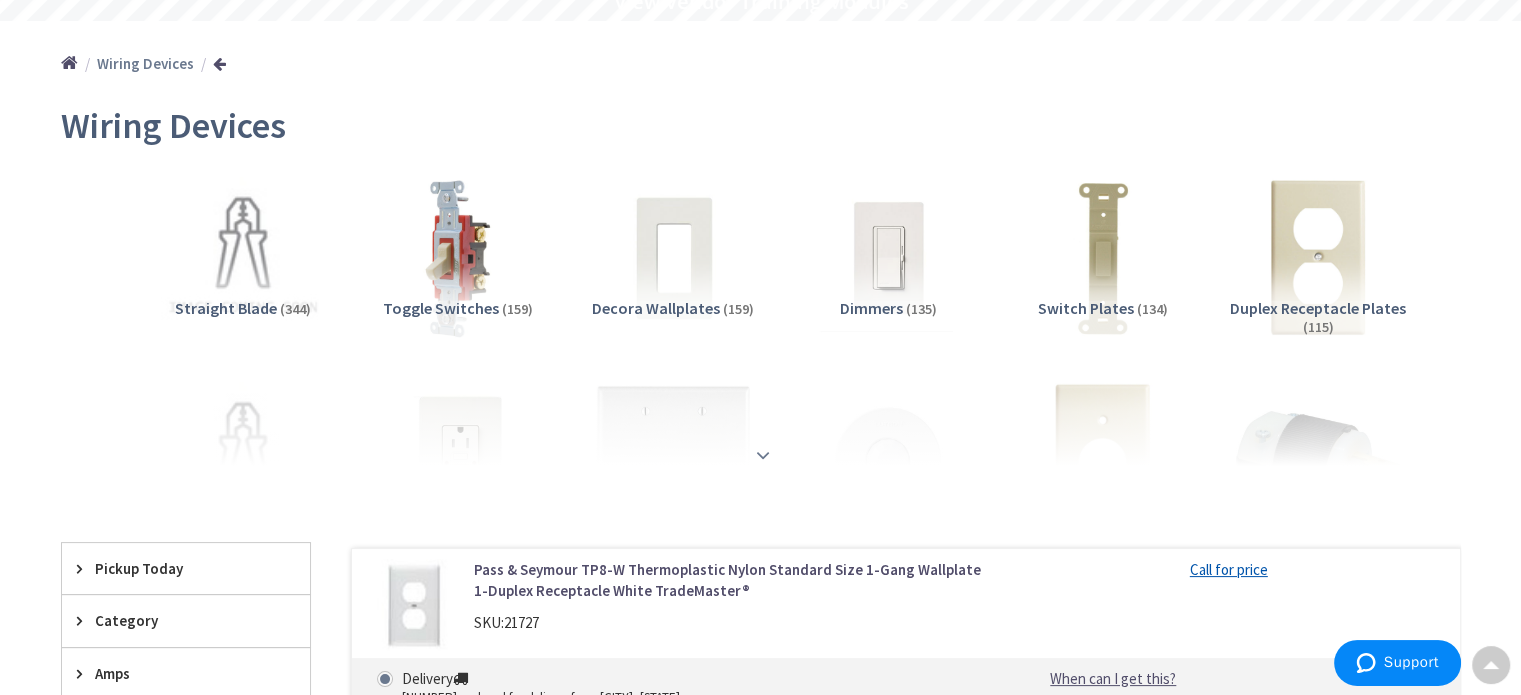 click at bounding box center (763, 455) 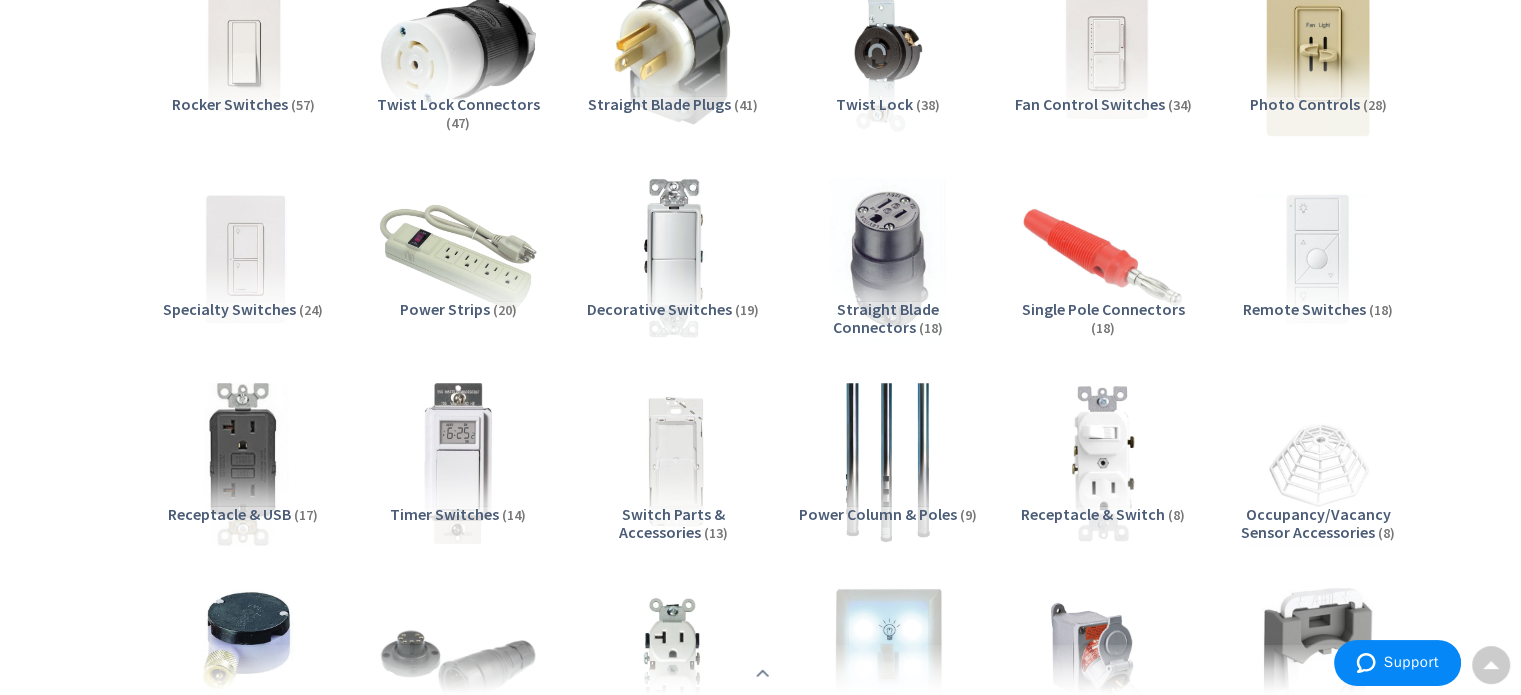 scroll, scrollTop: 1000, scrollLeft: 0, axis: vertical 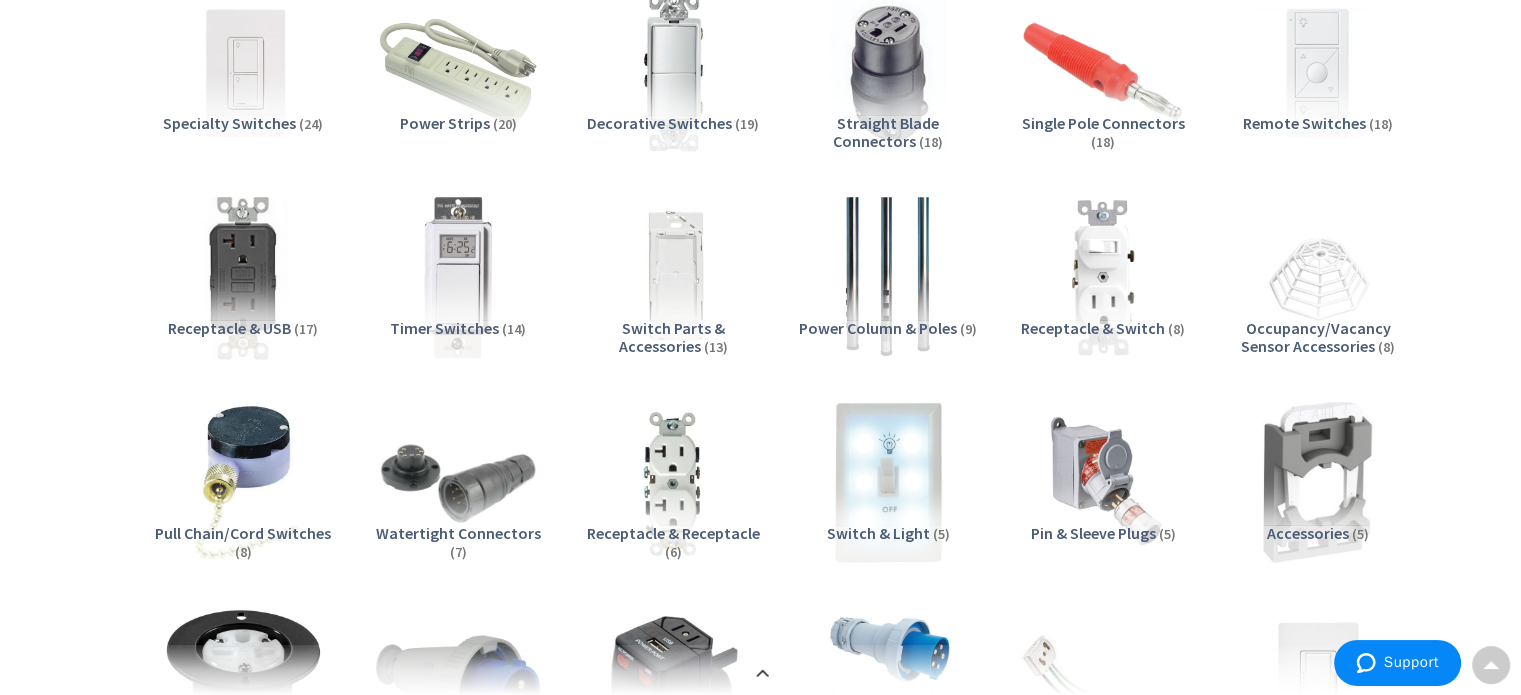 click on "Receptacle & Receptacle" at bounding box center [673, 533] 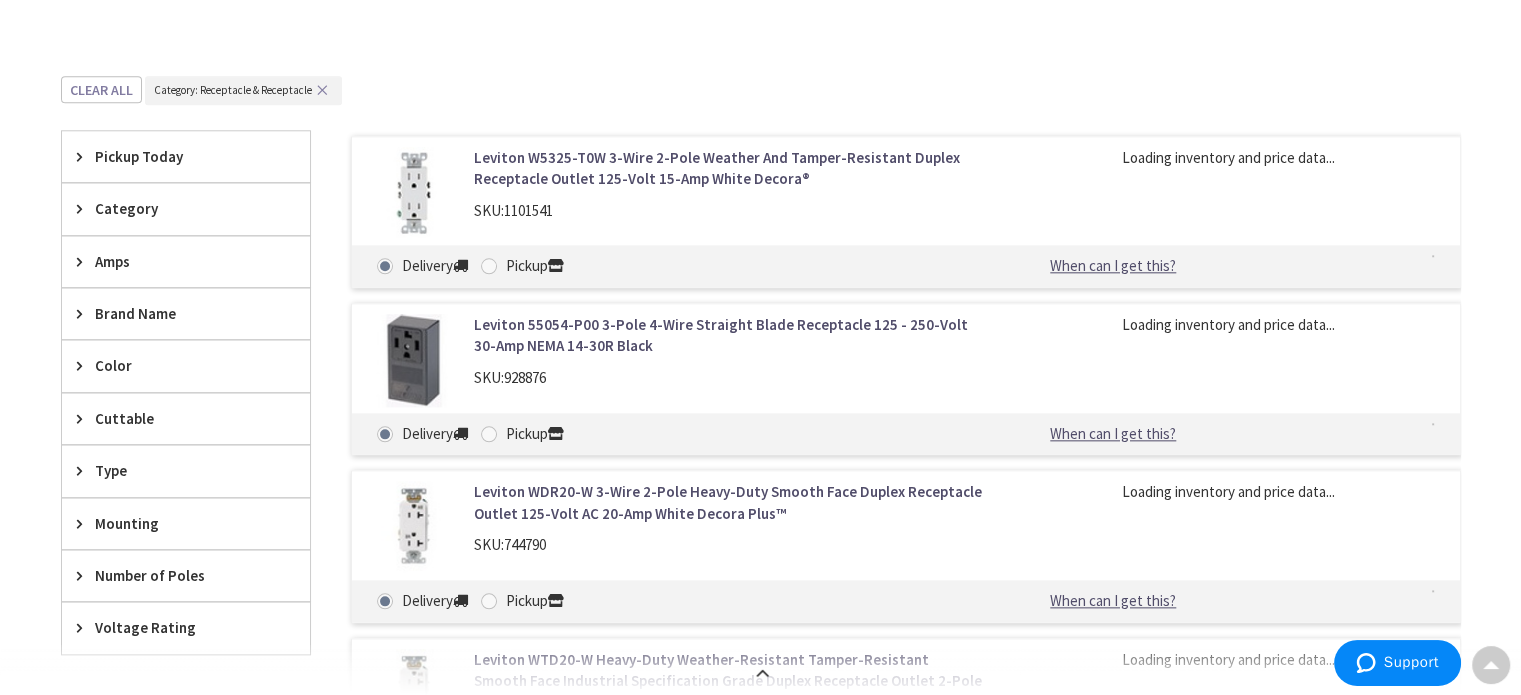 scroll, scrollTop: 2260, scrollLeft: 0, axis: vertical 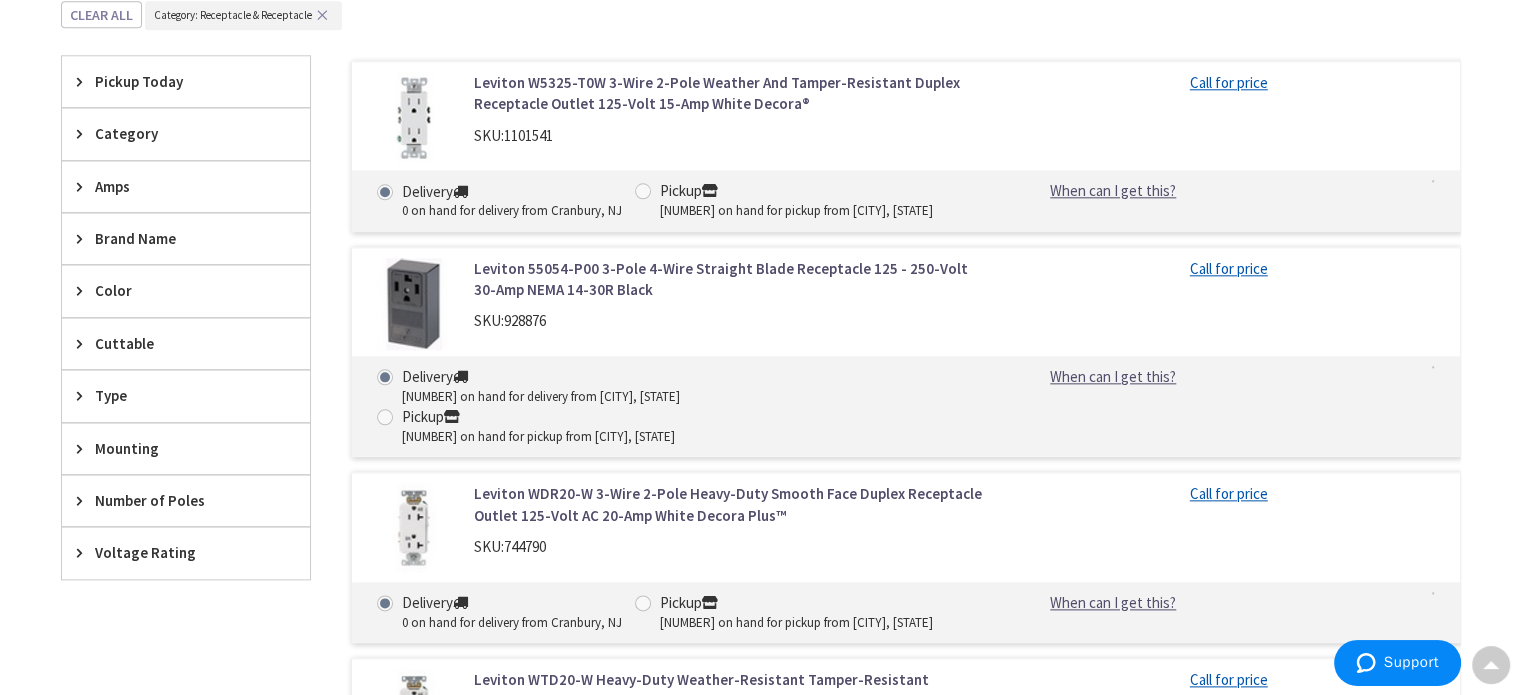 click on "Color" at bounding box center (176, 290) 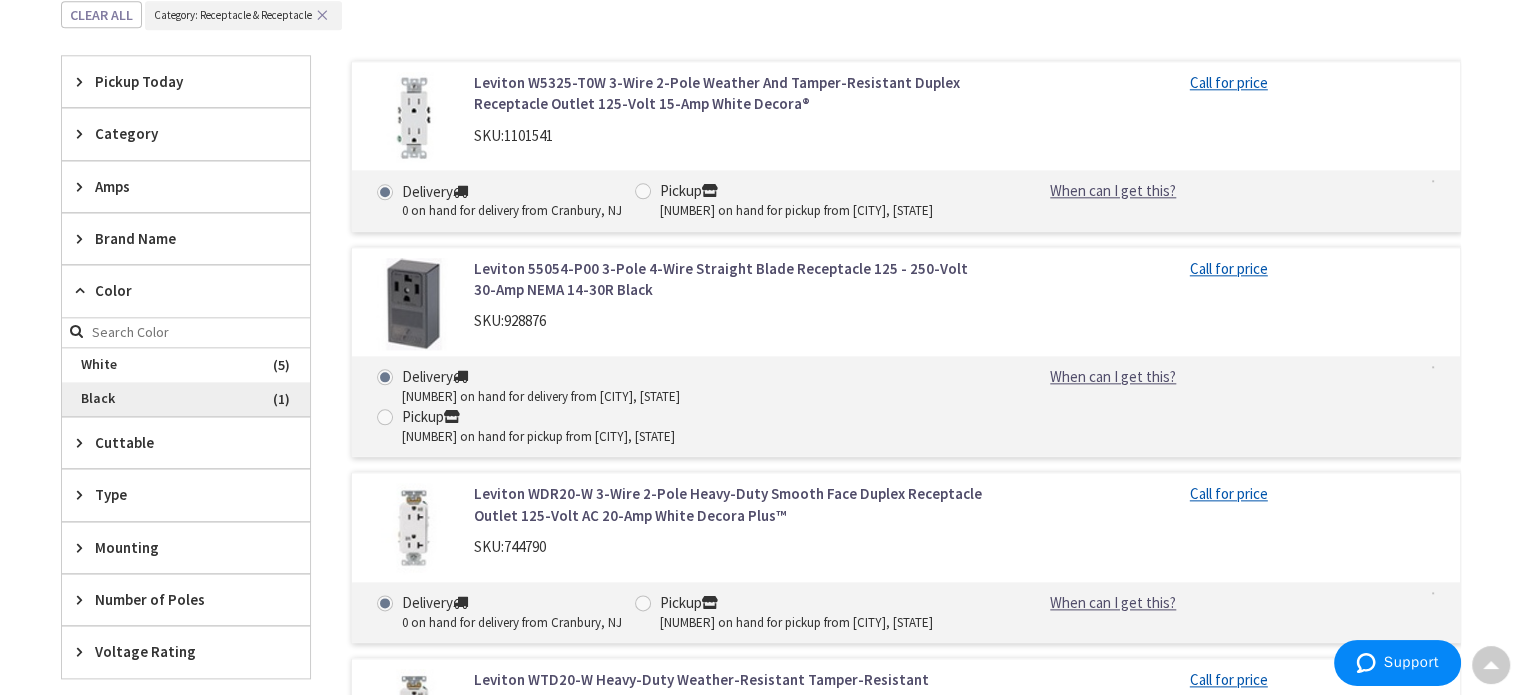 click on "Black" at bounding box center (186, 399) 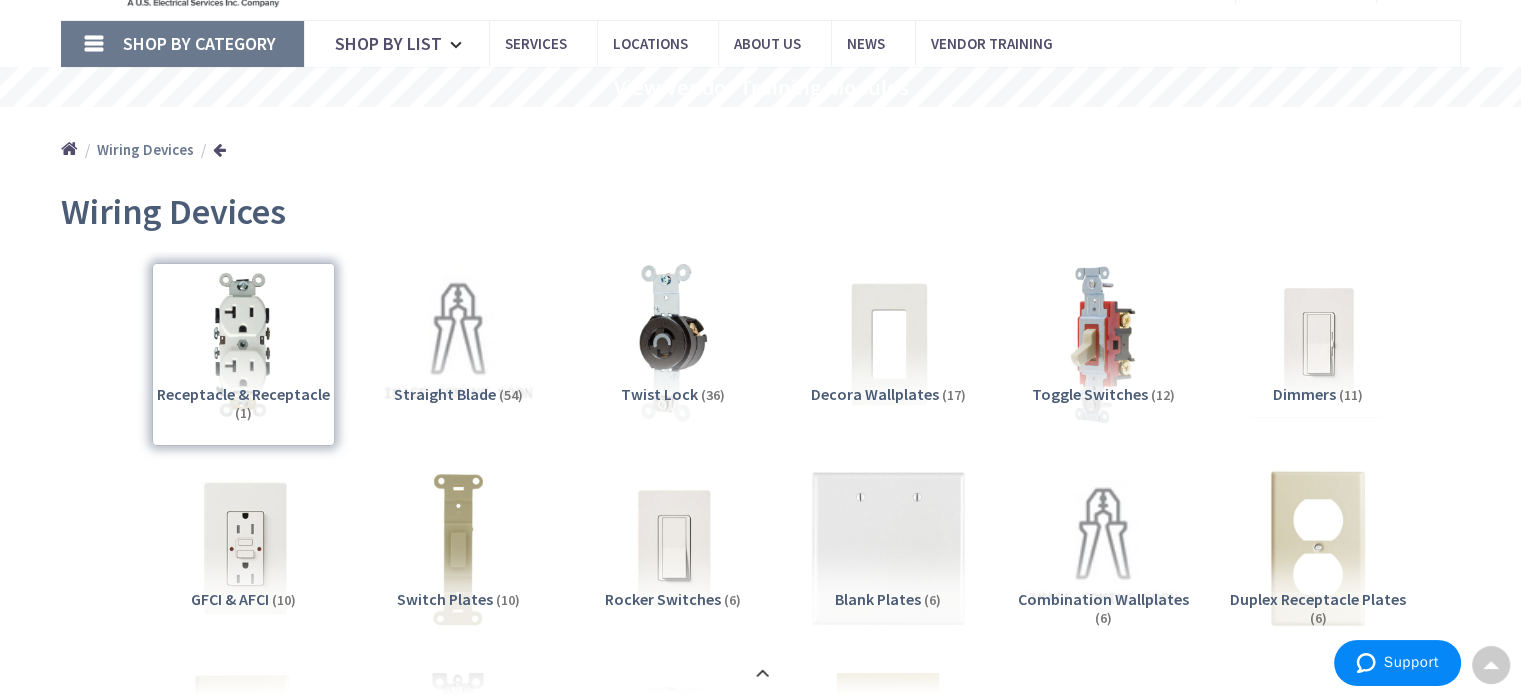 scroll, scrollTop: 40, scrollLeft: 0, axis: vertical 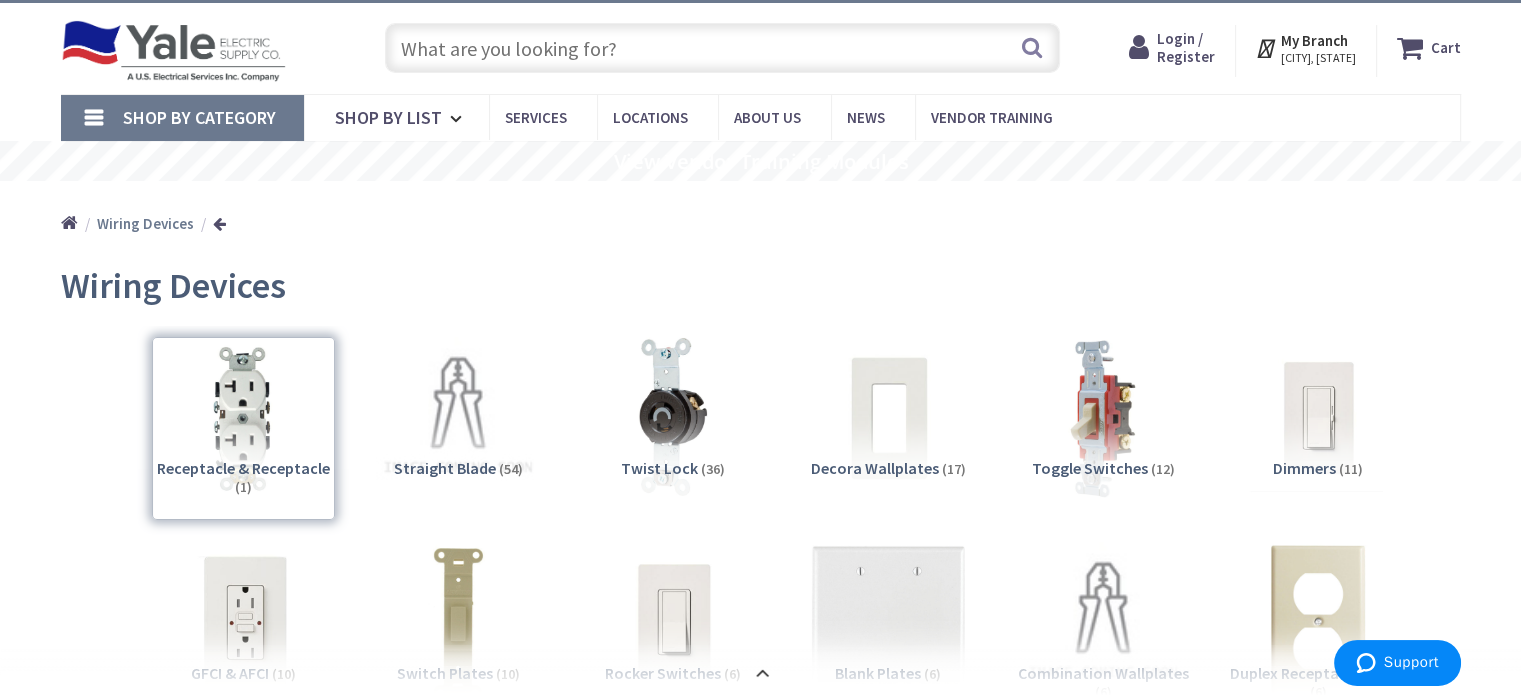click at bounding box center (722, 48) 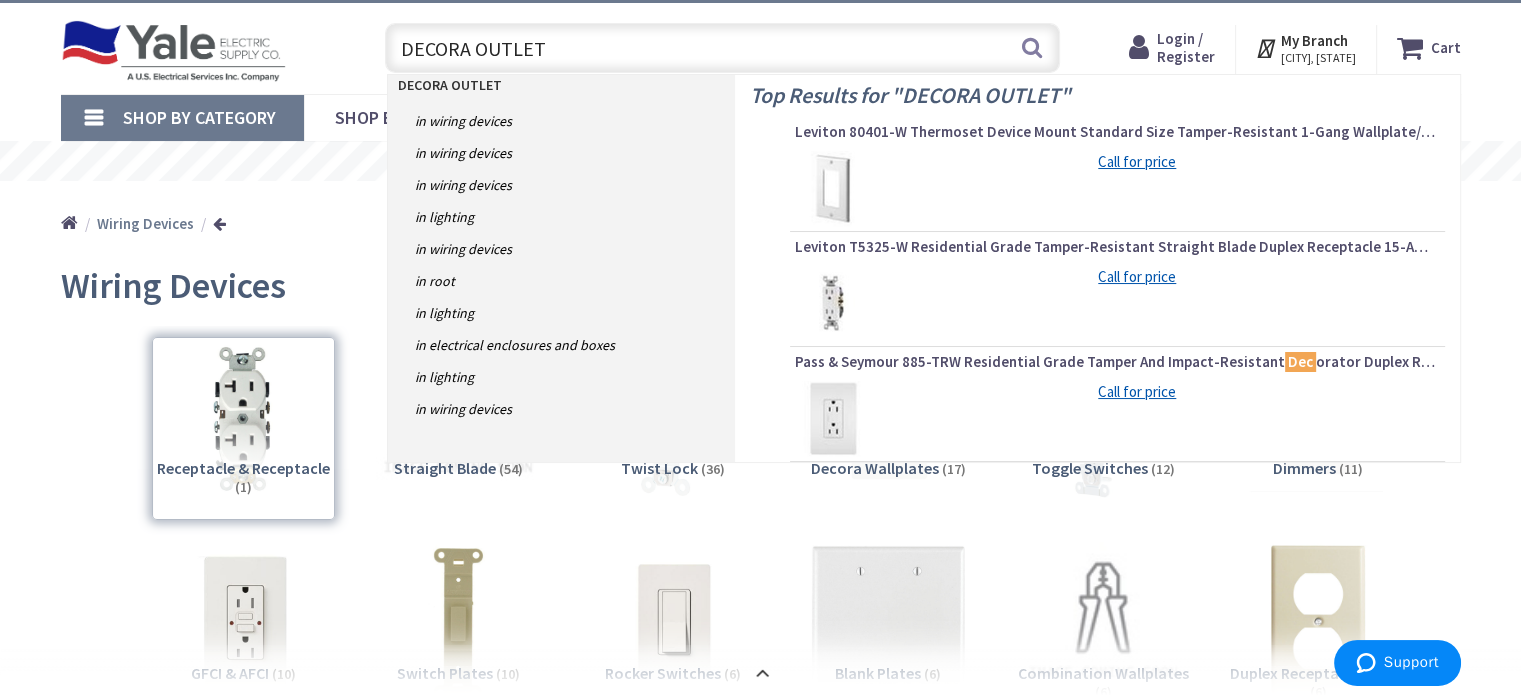 type on "DECORA OUTLETS" 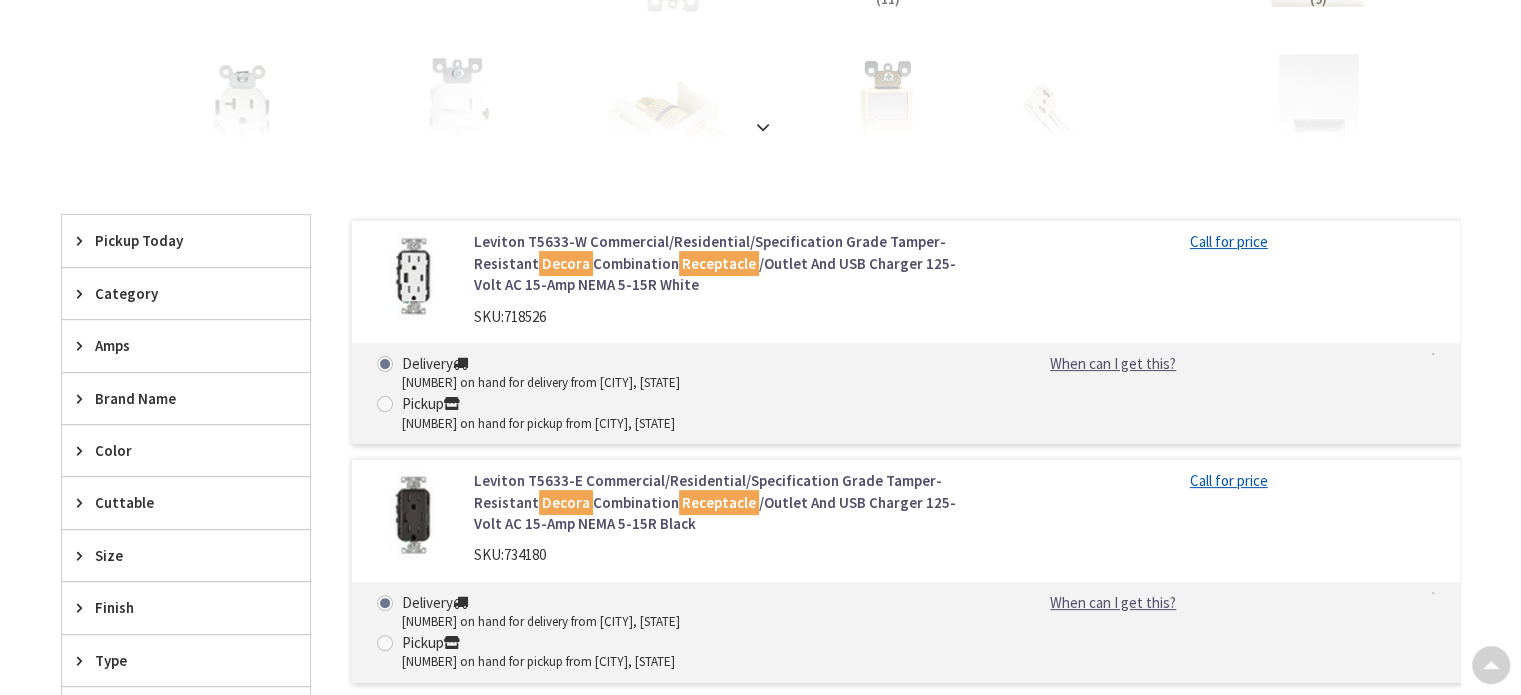 scroll, scrollTop: 500, scrollLeft: 0, axis: vertical 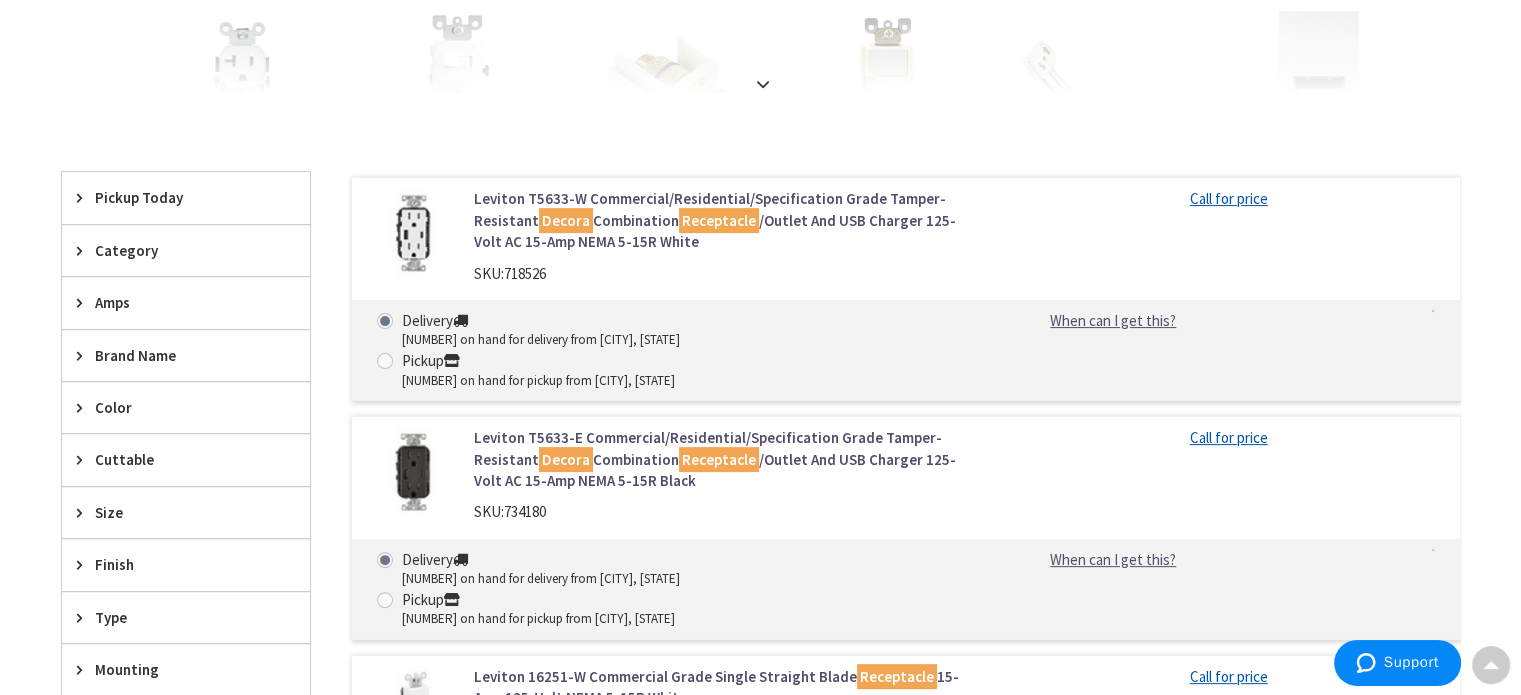 click on "Brand Name" at bounding box center (176, 355) 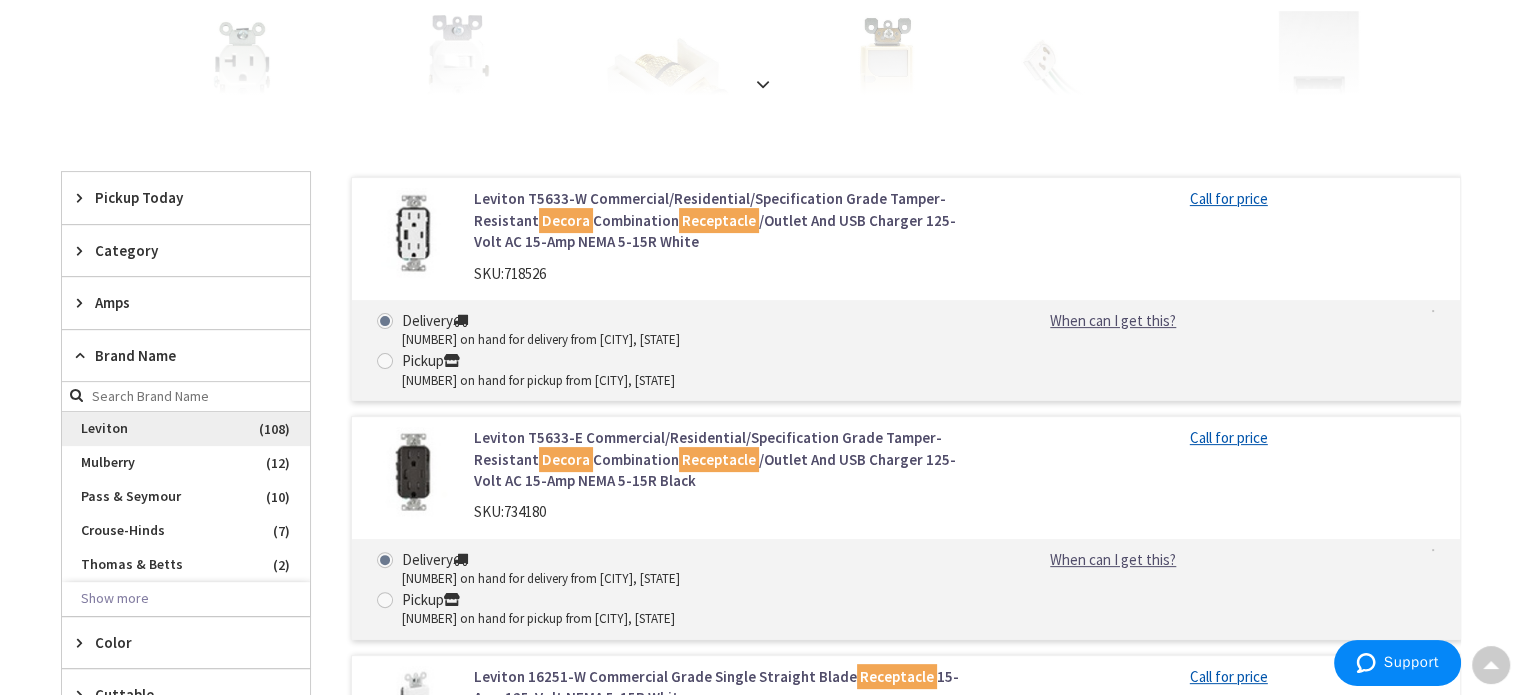 click on "Leviton" at bounding box center (186, 429) 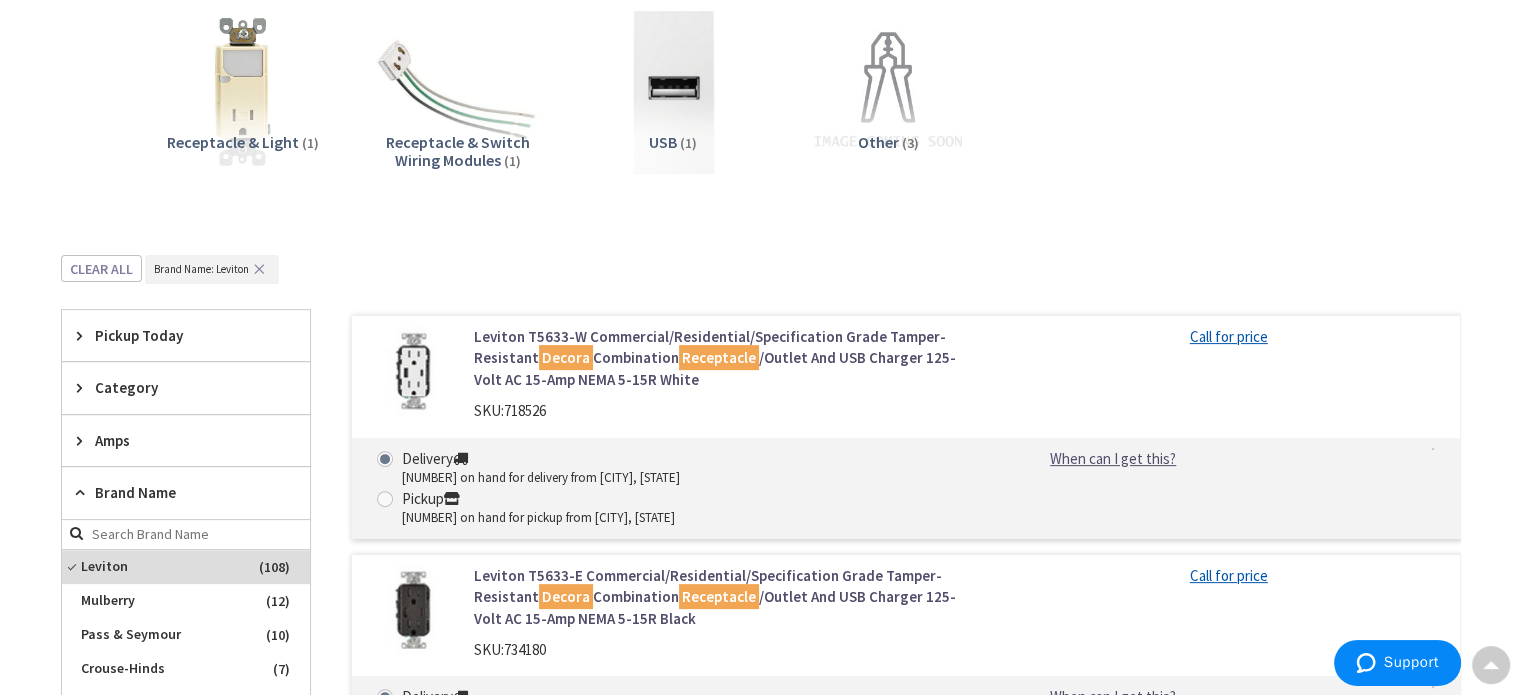 click on "Amps" at bounding box center [176, 440] 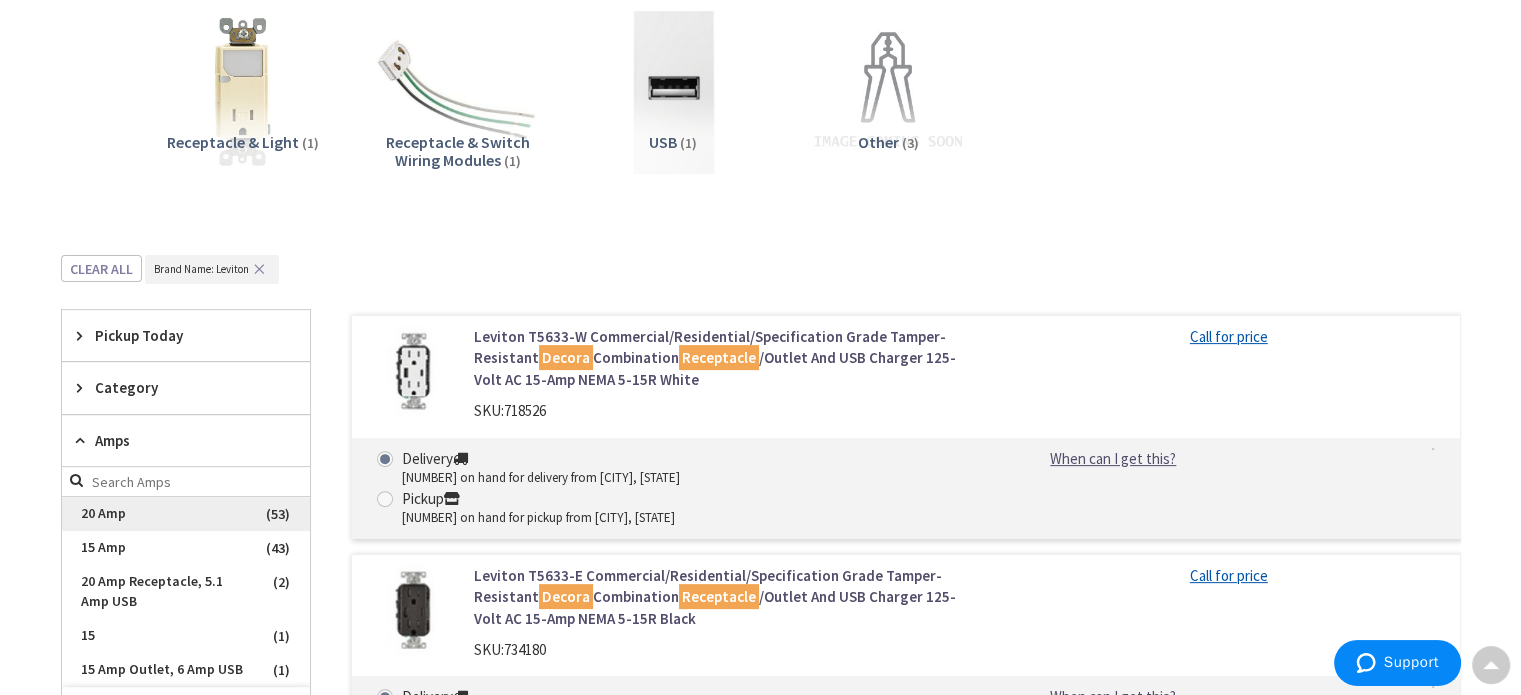 click on "20 Amp" at bounding box center [186, 514] 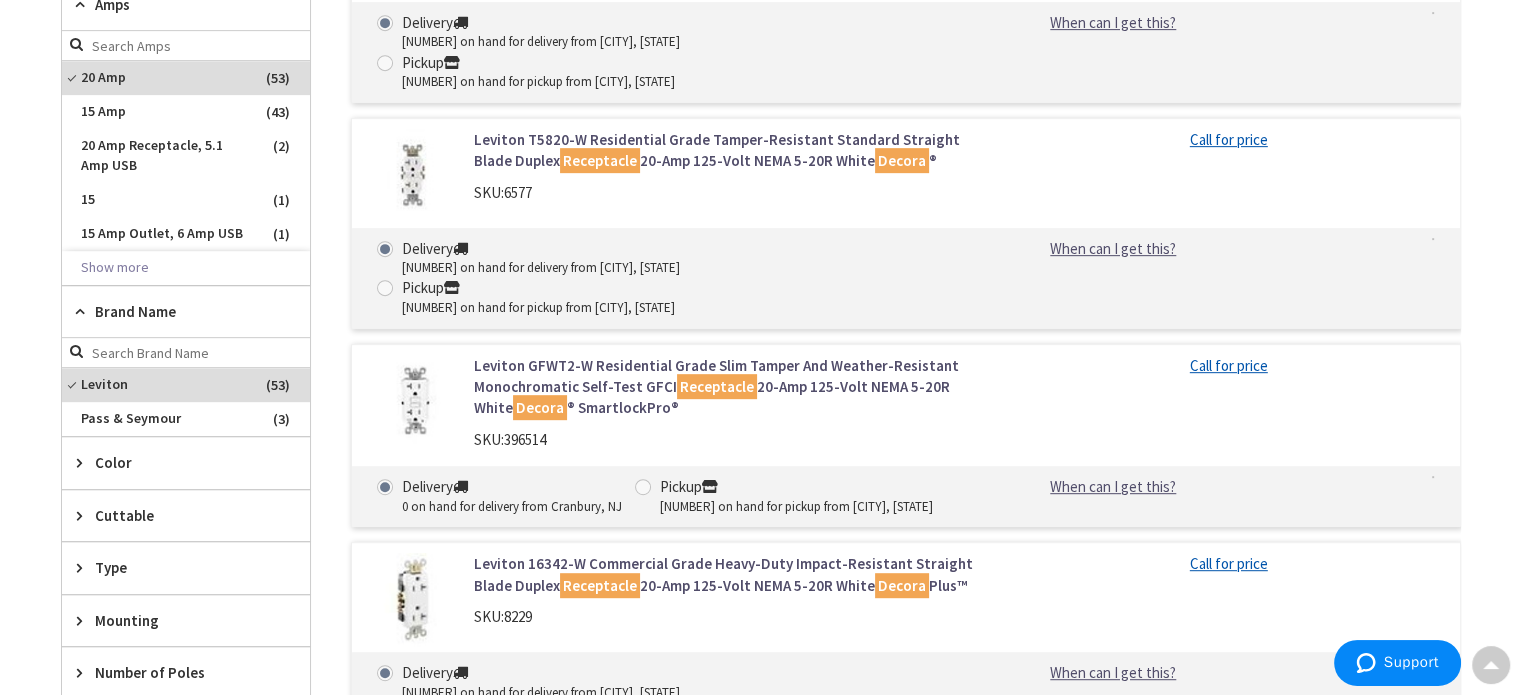 scroll, scrollTop: 1000, scrollLeft: 0, axis: vertical 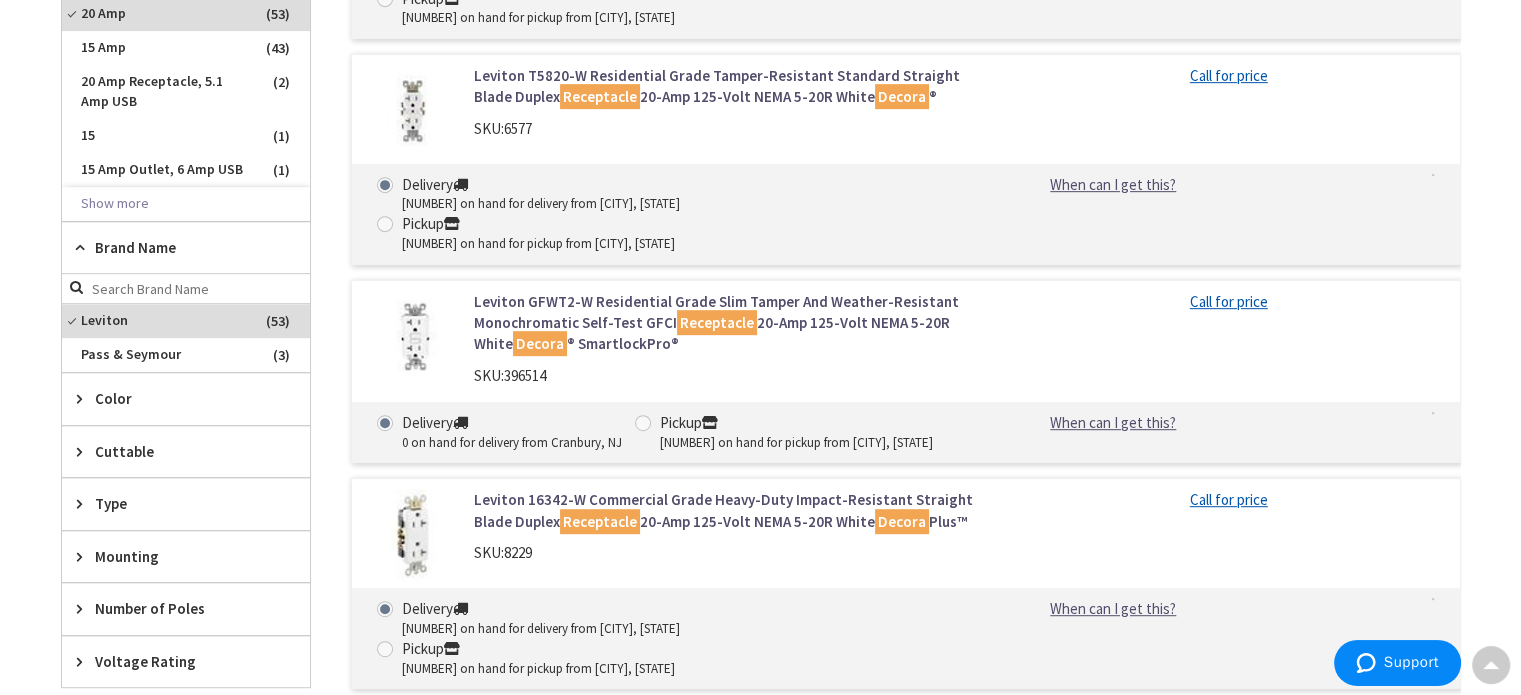 click on "Color" at bounding box center [176, 398] 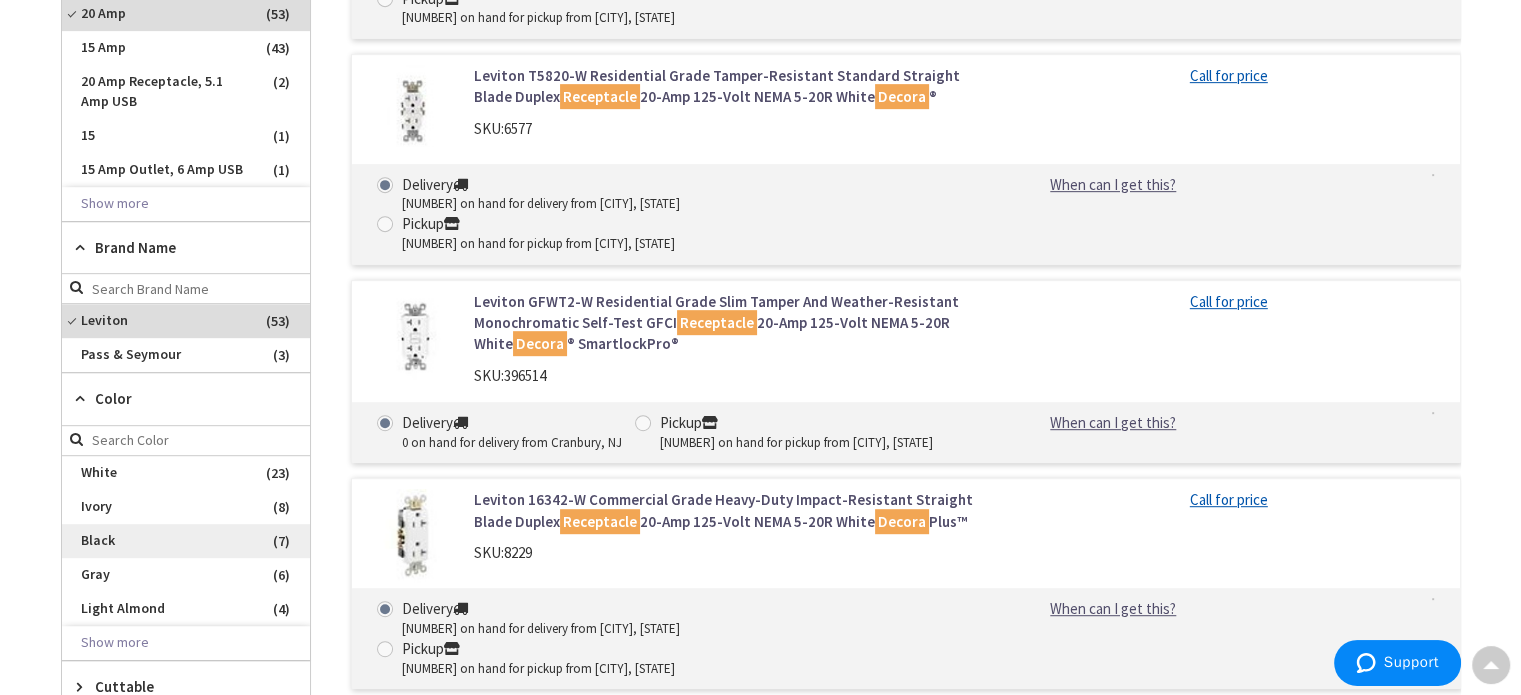 click on "Black" at bounding box center [186, 541] 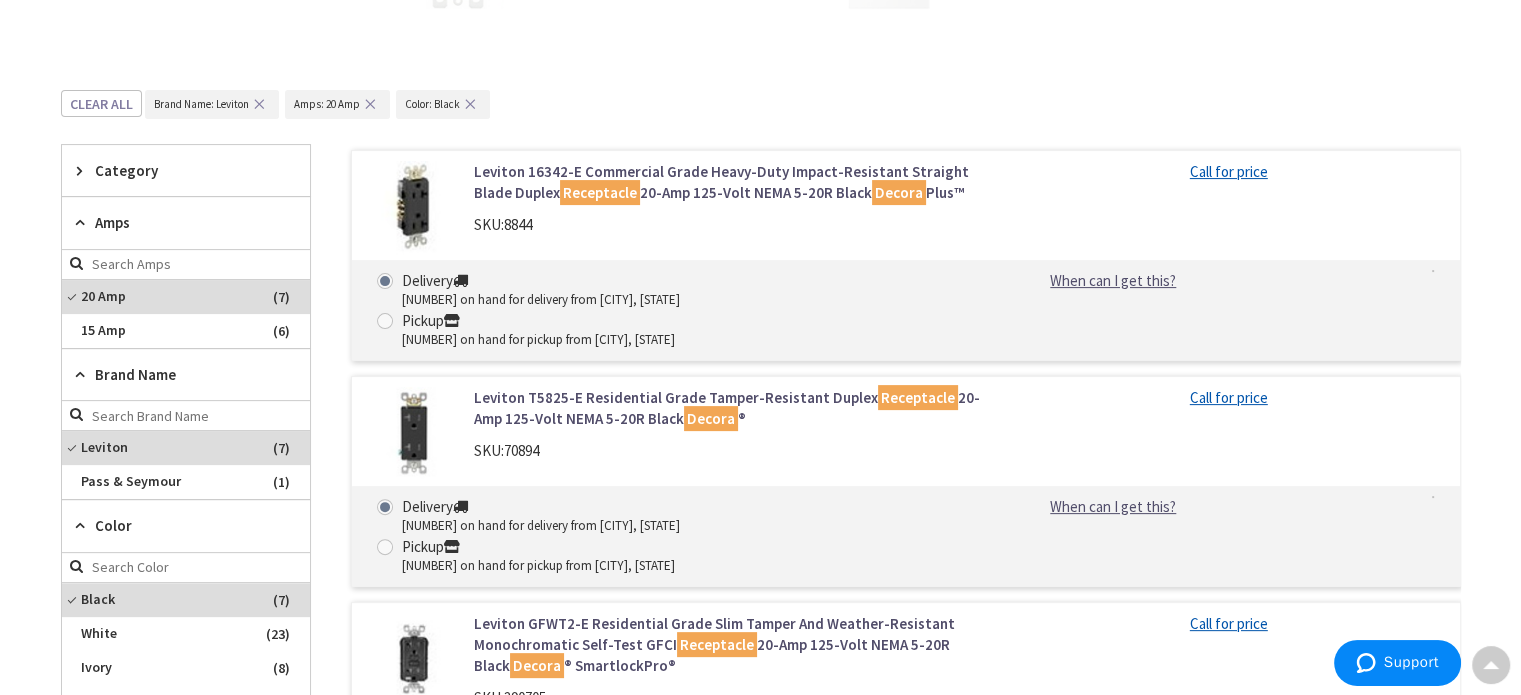 scroll, scrollTop: 442, scrollLeft: 0, axis: vertical 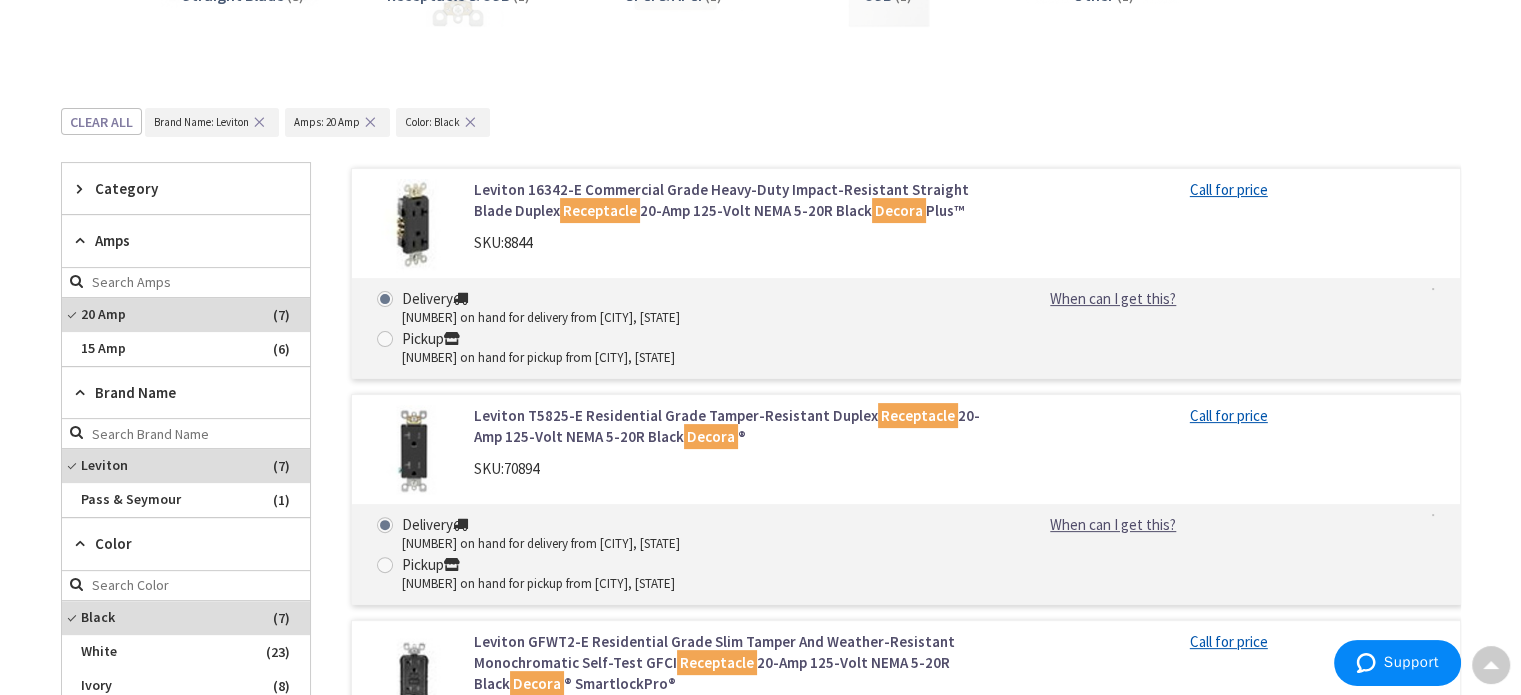 click on "Leviton 16342-E Commercial Grade Heavy-Duty Impact-Resistant Straight Blade Duplex  Receptacle  20-Amp 125-Volt NEMA 5-20R Black  Decora  Plus™" at bounding box center (728, 200) 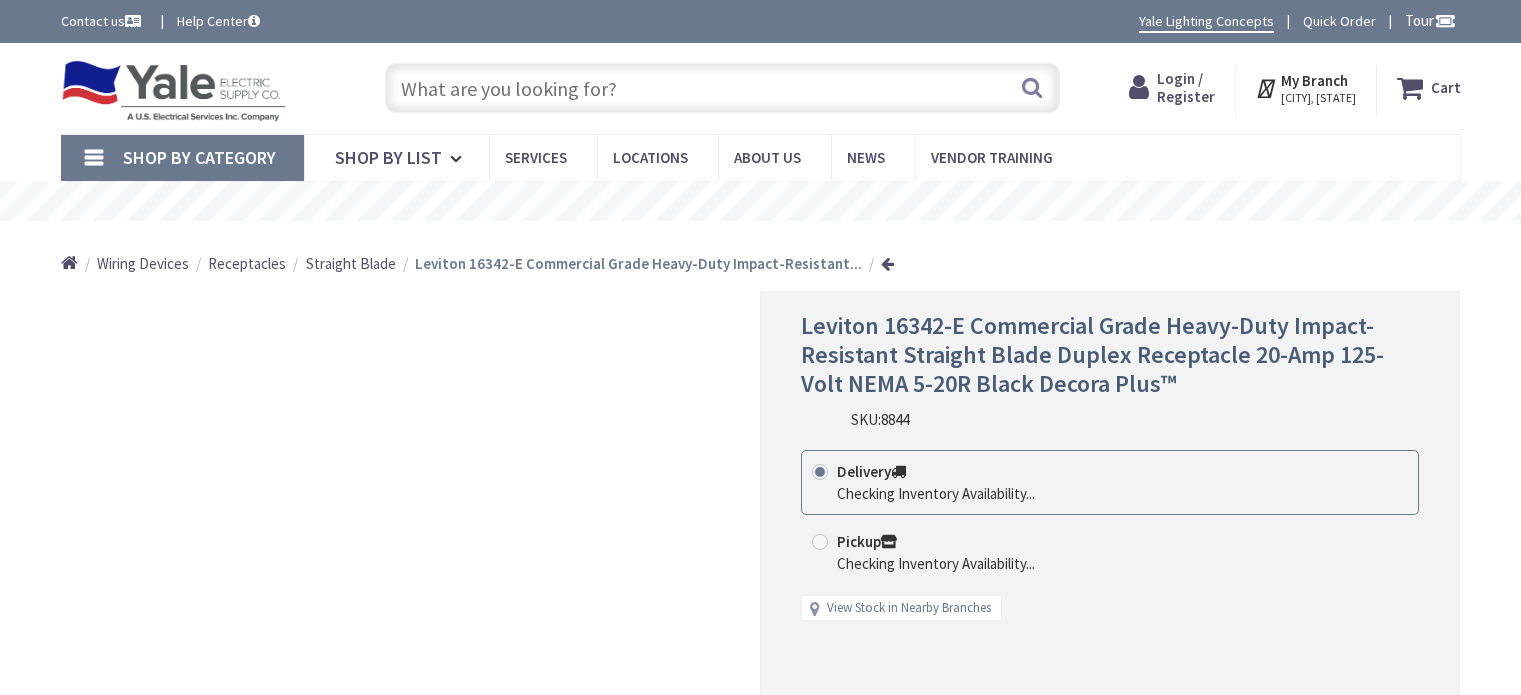 scroll, scrollTop: 0, scrollLeft: 0, axis: both 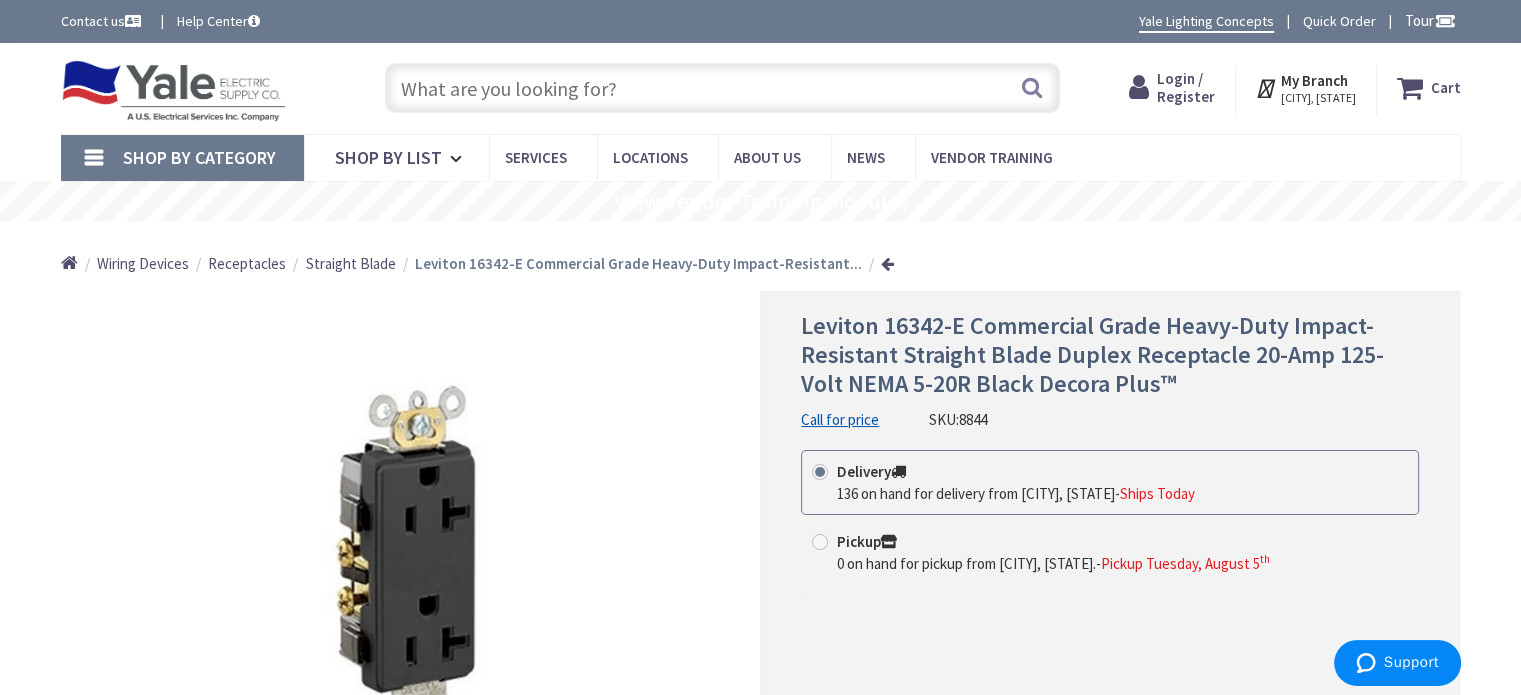 click at bounding box center (887, 263) 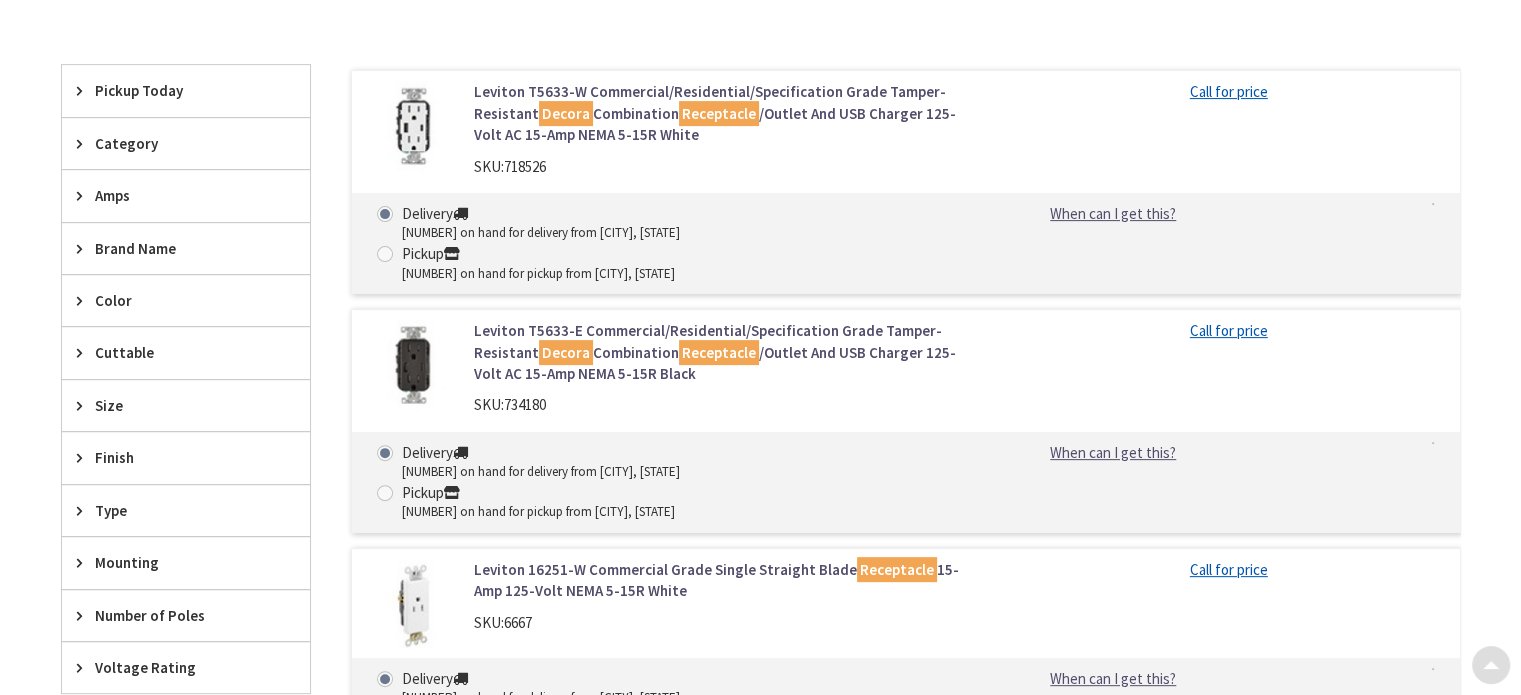 scroll, scrollTop: 607, scrollLeft: 0, axis: vertical 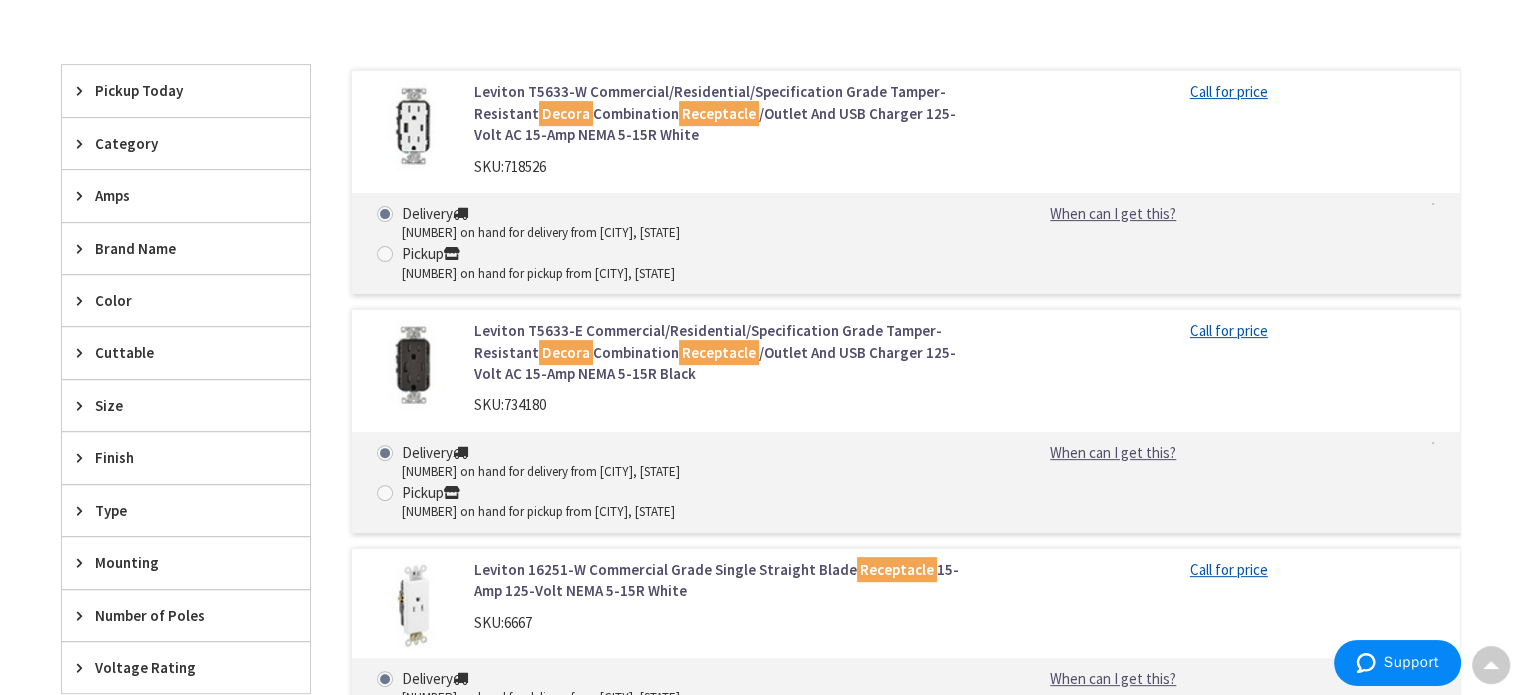click on "Brand Name" at bounding box center [176, 248] 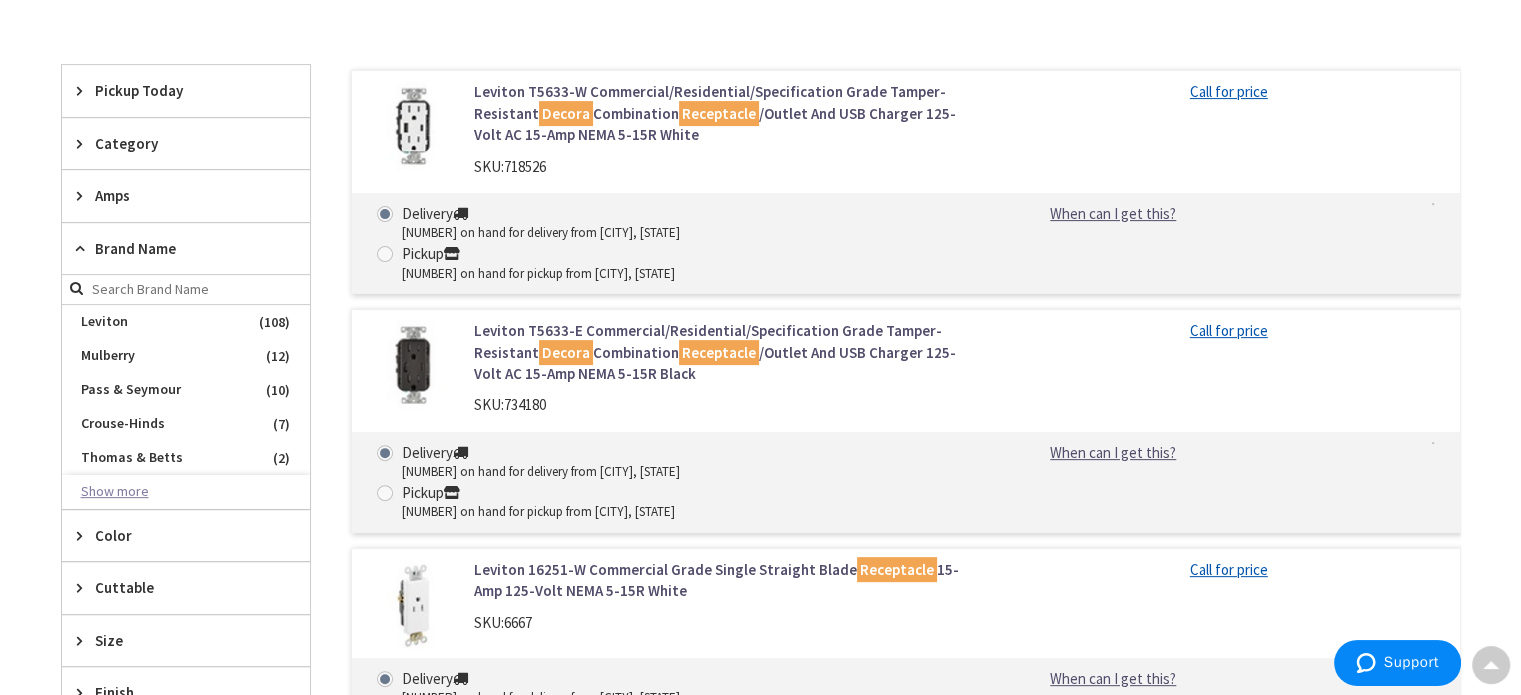 click on "Show more" at bounding box center [186, 492] 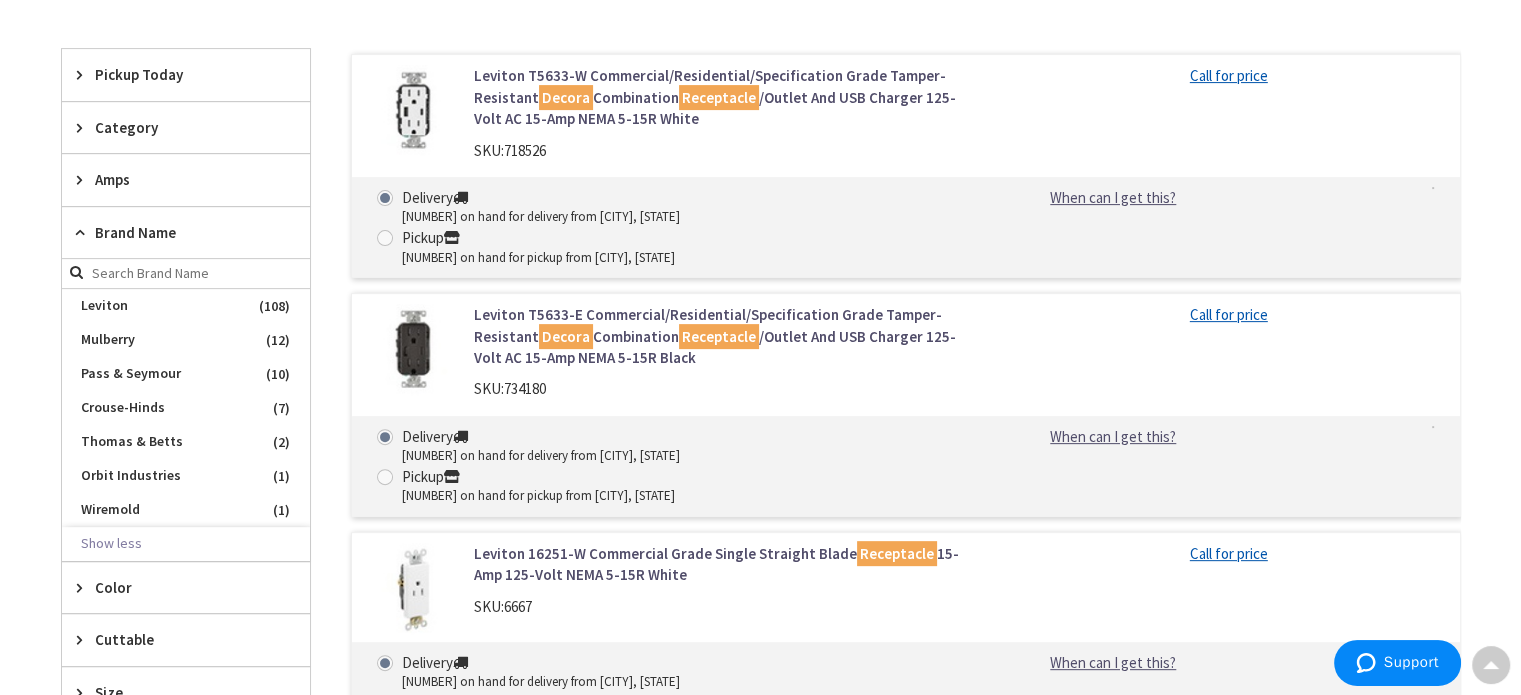 scroll, scrollTop: 507, scrollLeft: 0, axis: vertical 